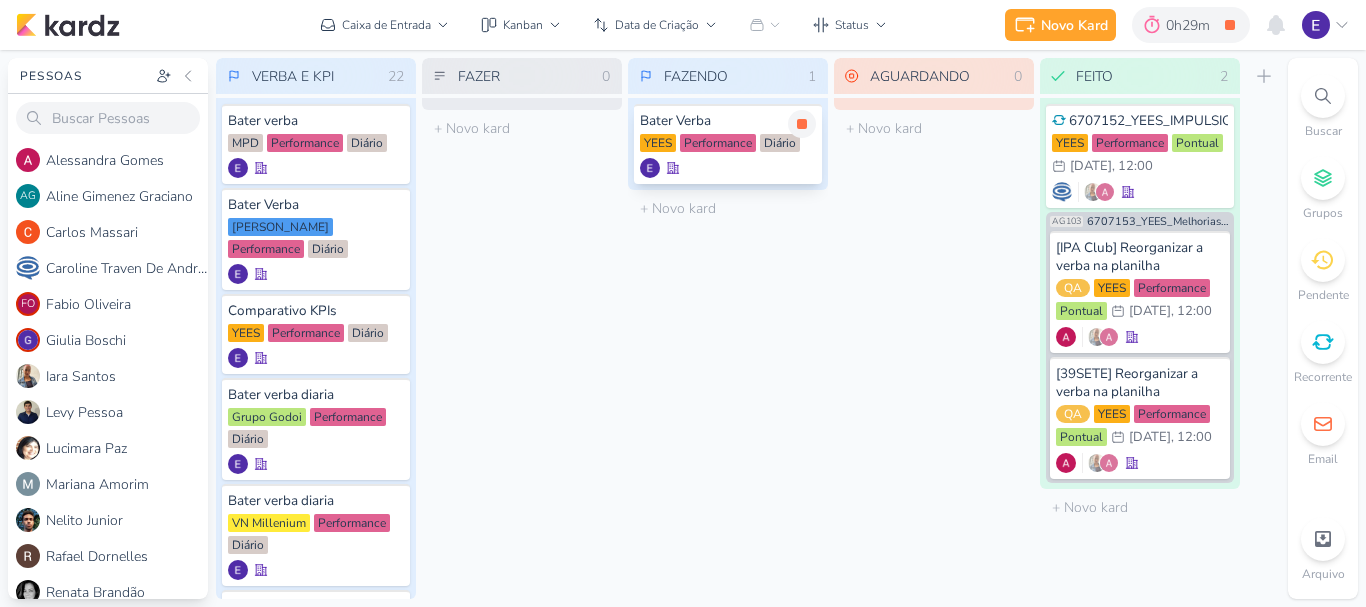 scroll, scrollTop: 0, scrollLeft: 0, axis: both 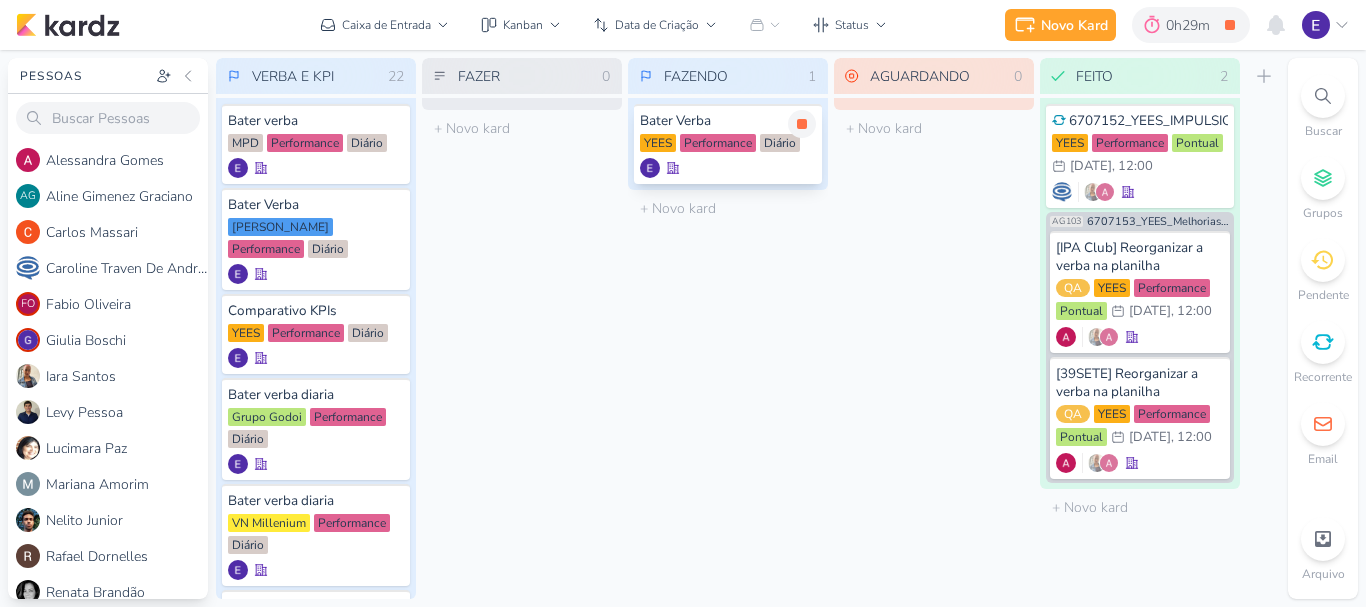 drag, startPoint x: 795, startPoint y: 128, endPoint x: 789, endPoint y: 145, distance: 18.027756 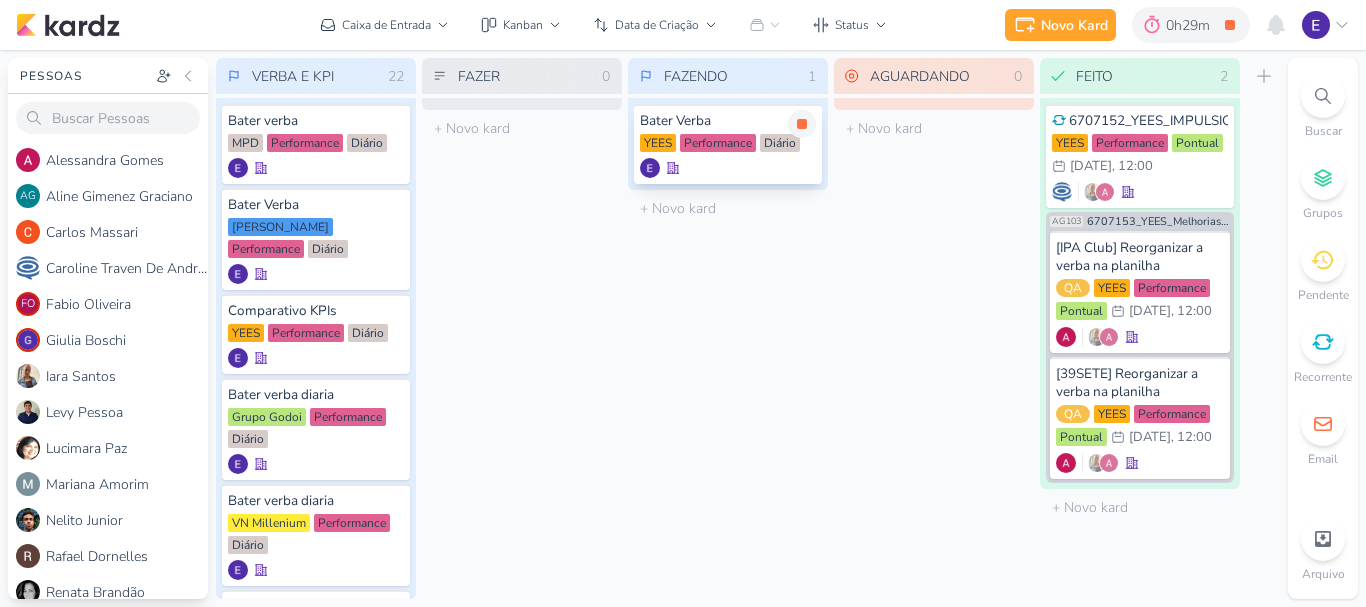 click 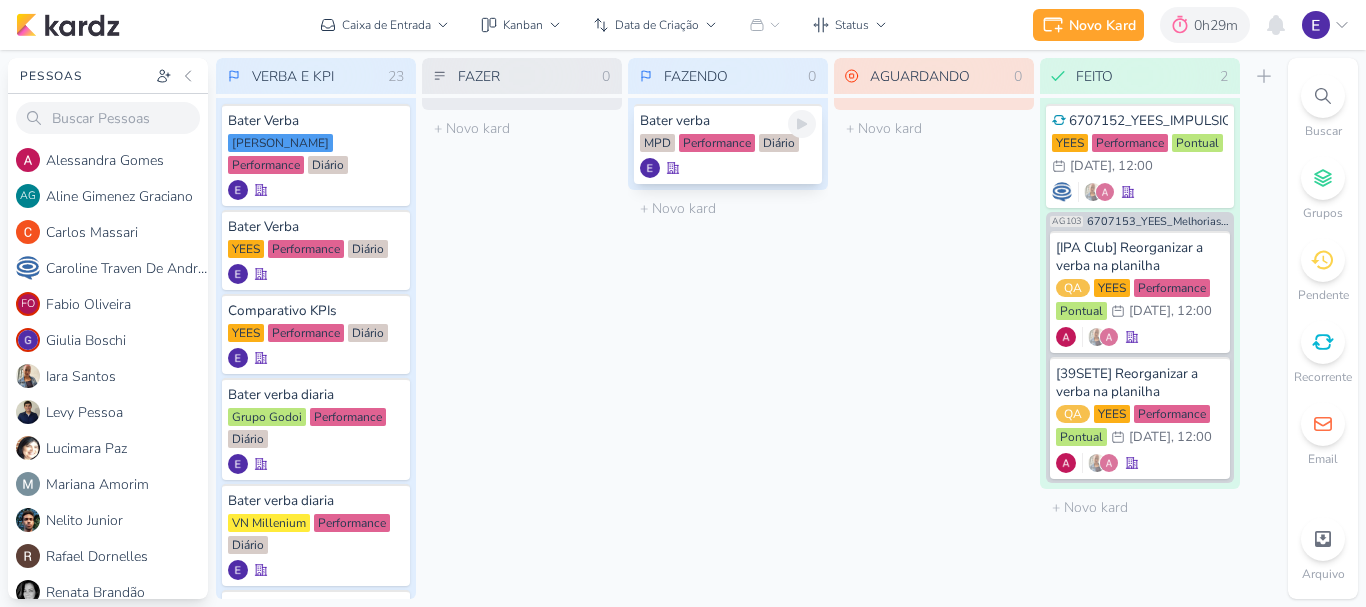 click 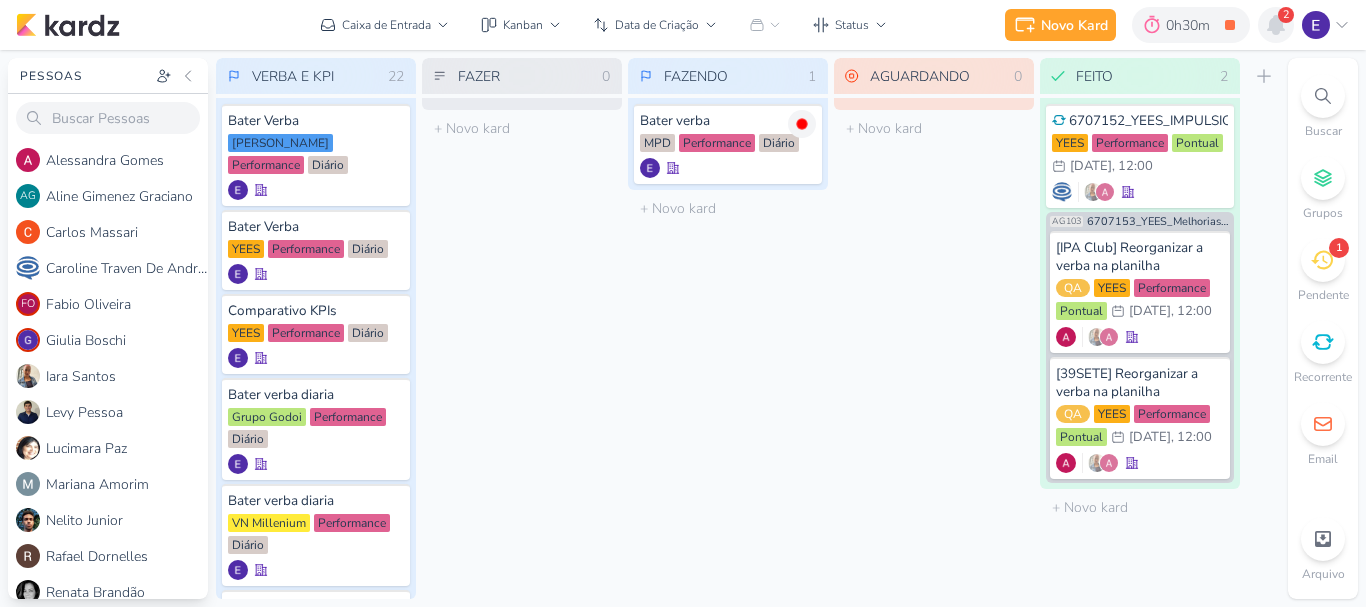 click 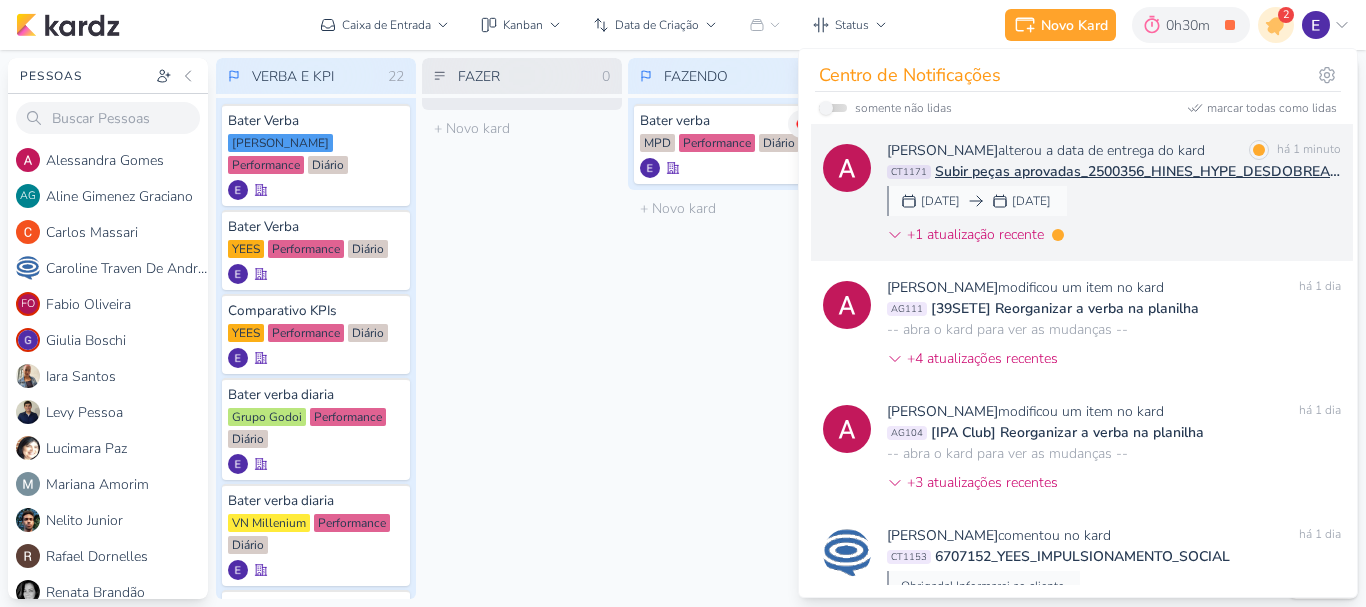 click on "[PERSON_NAME]  alterou a data de entrega do kard
marcar como lida
há 1 minuto
CT1171
Subir peças aprovadas_2500356_HINES_HYPE_DESDOBREAMENTO DE PEÇAS_V1
[DATE] de [DATE]
+1 atualização recente" at bounding box center [1114, 196] 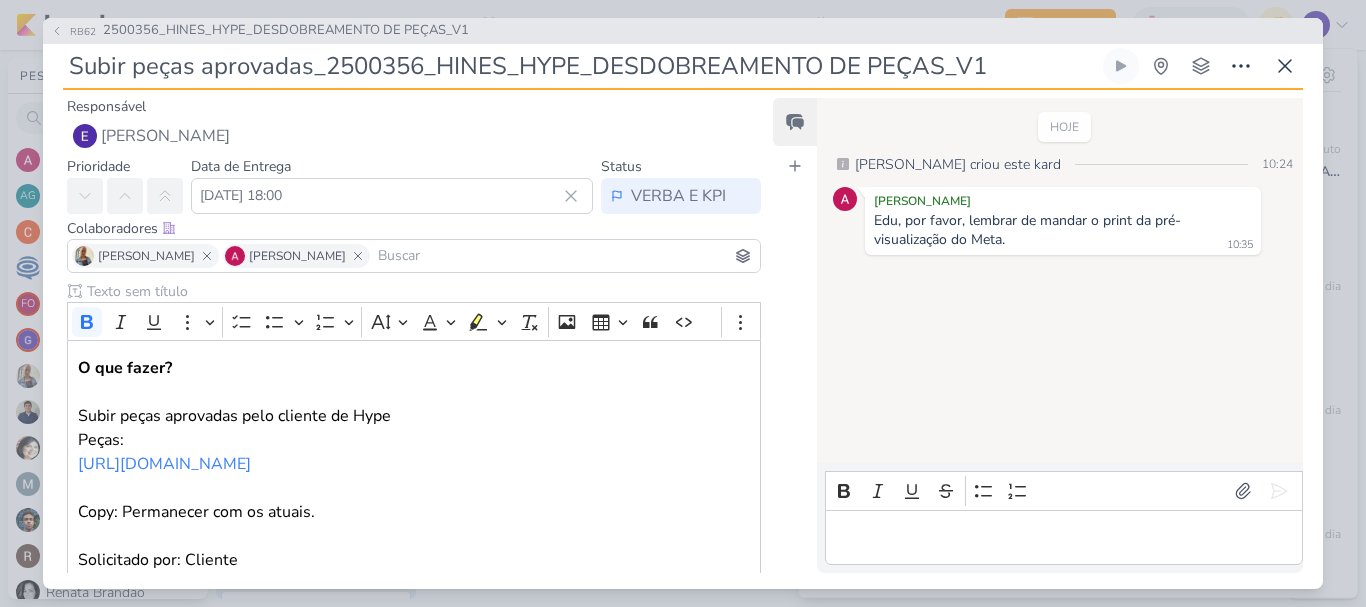 click at bounding box center (1063, 537) 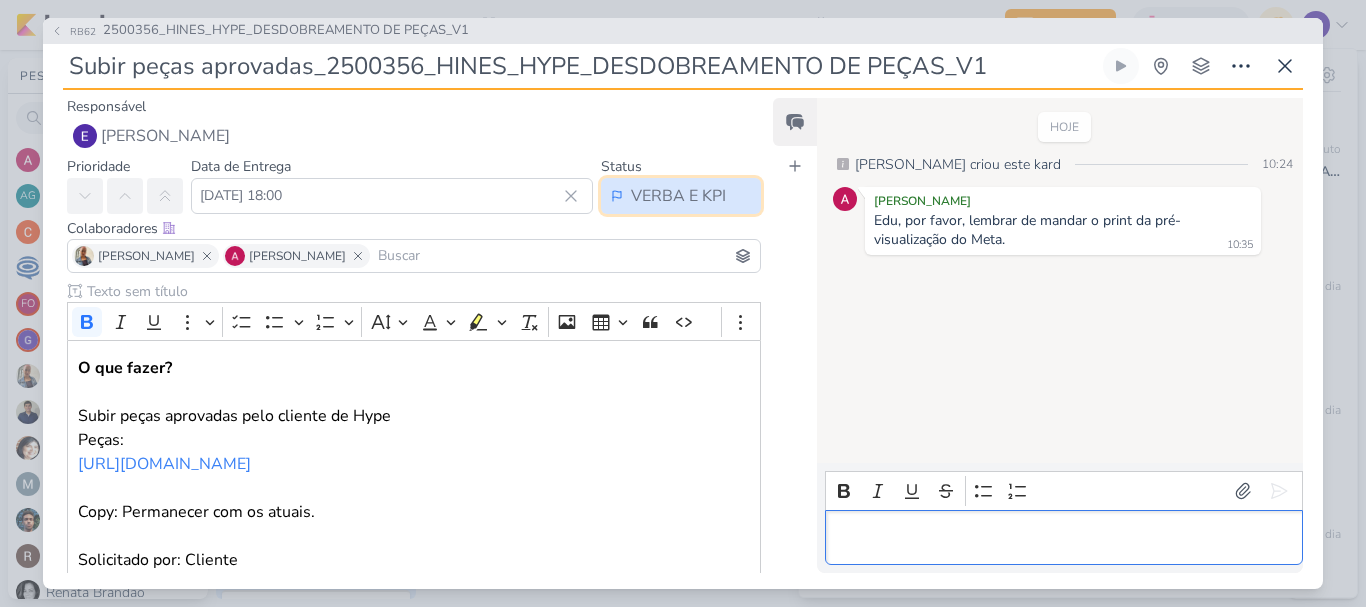 click on "VERBA E KPI" at bounding box center [678, 196] 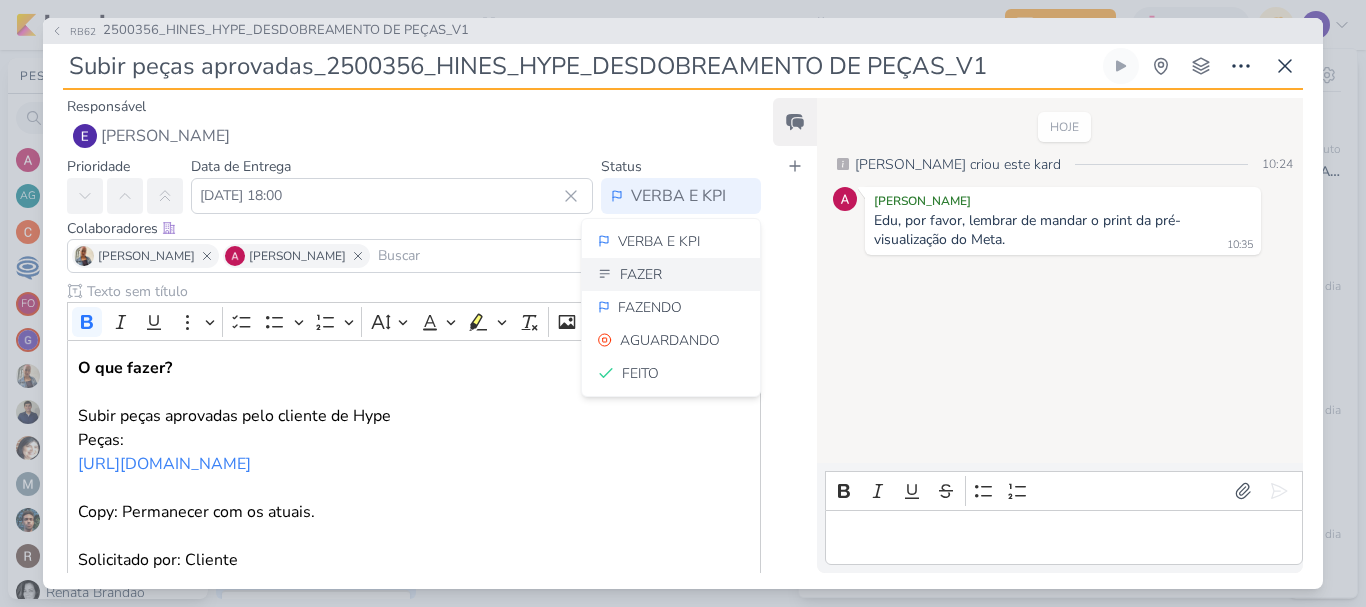 click on "FAZER" at bounding box center [671, 274] 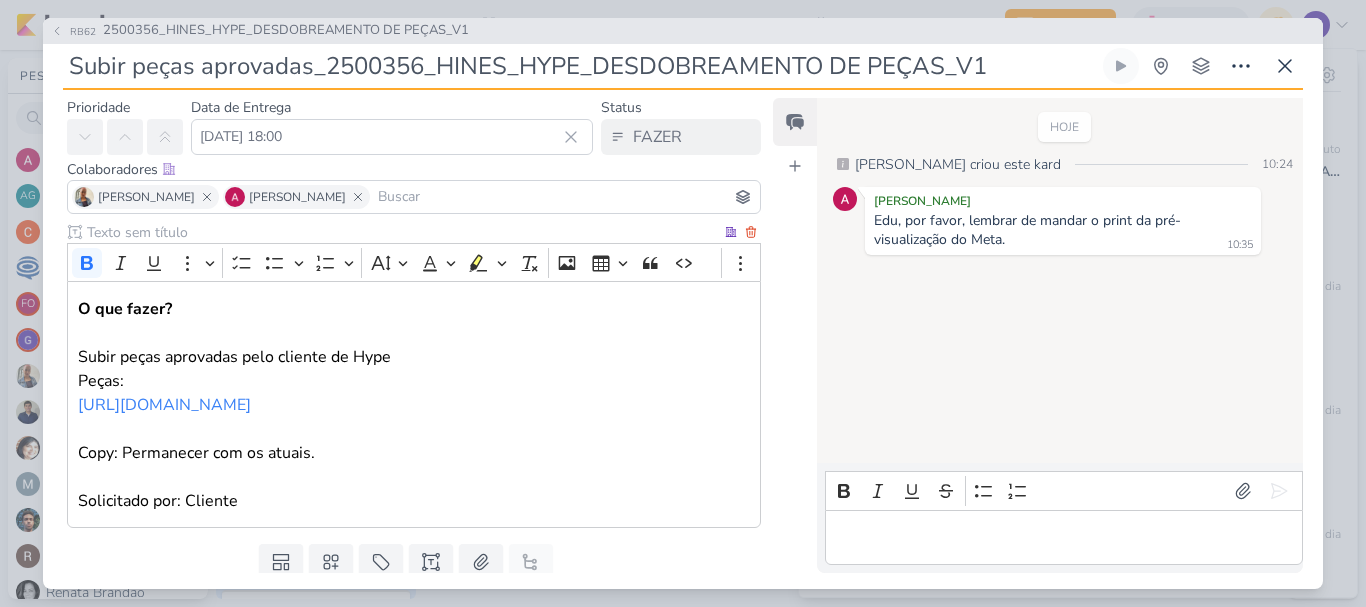 scroll, scrollTop: 149, scrollLeft: 0, axis: vertical 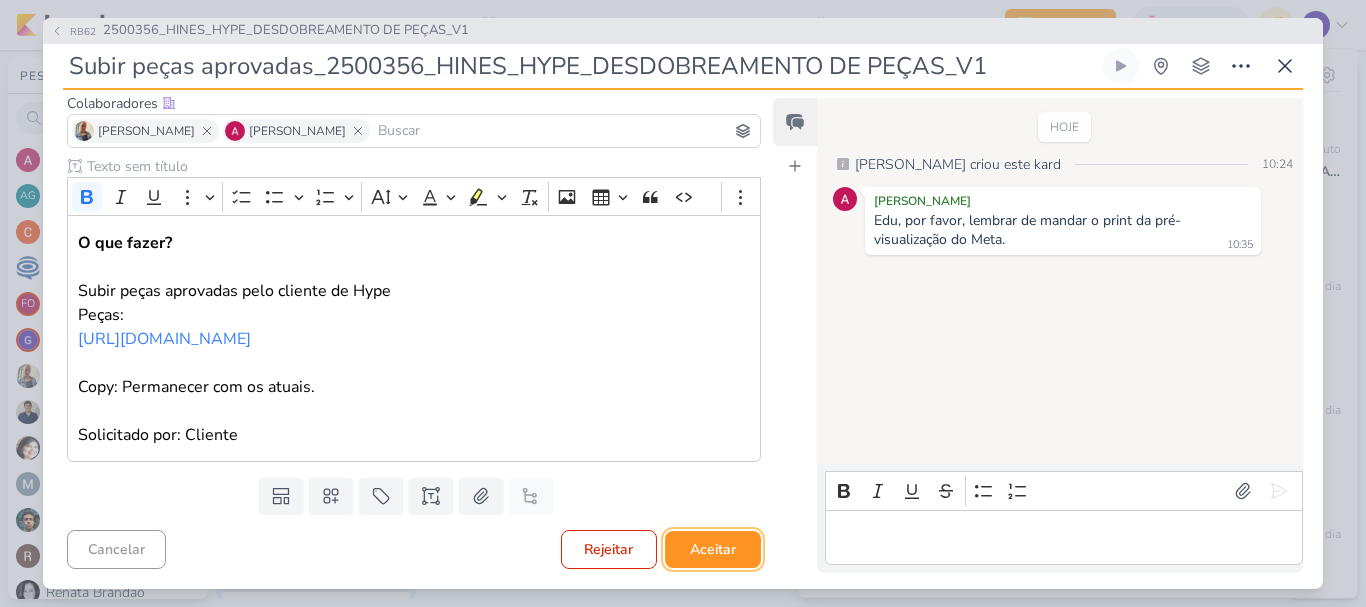 click on "Aceitar" at bounding box center (713, 549) 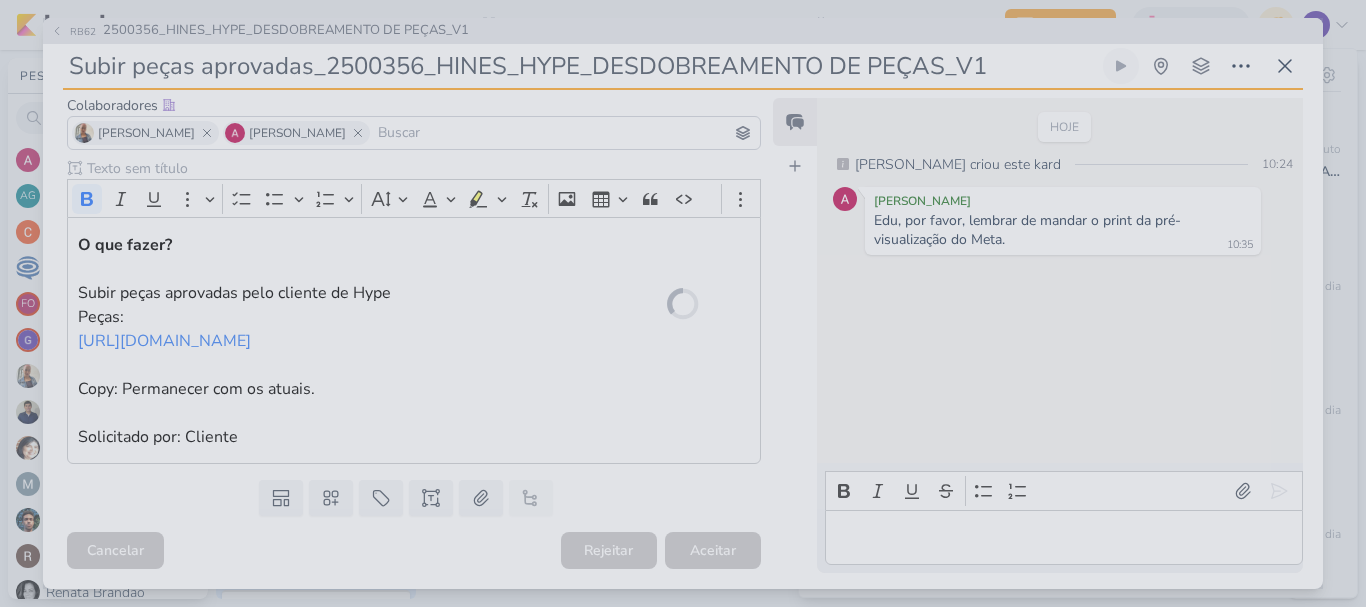 scroll, scrollTop: 149, scrollLeft: 0, axis: vertical 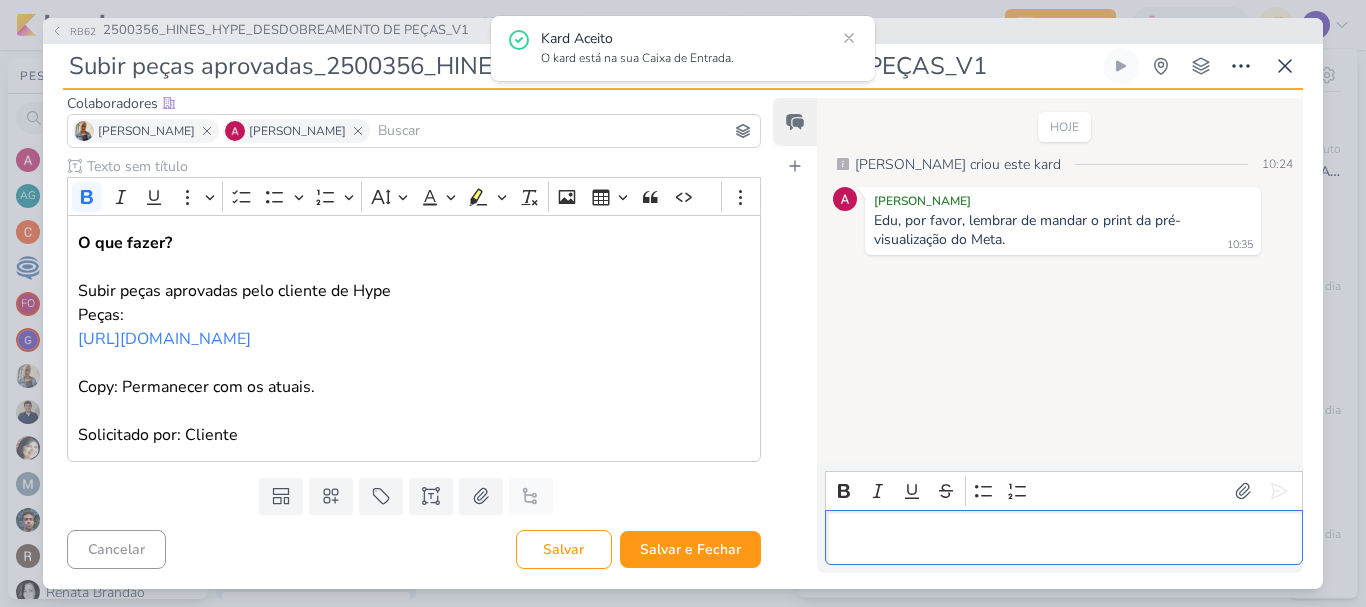 click at bounding box center [1063, 537] 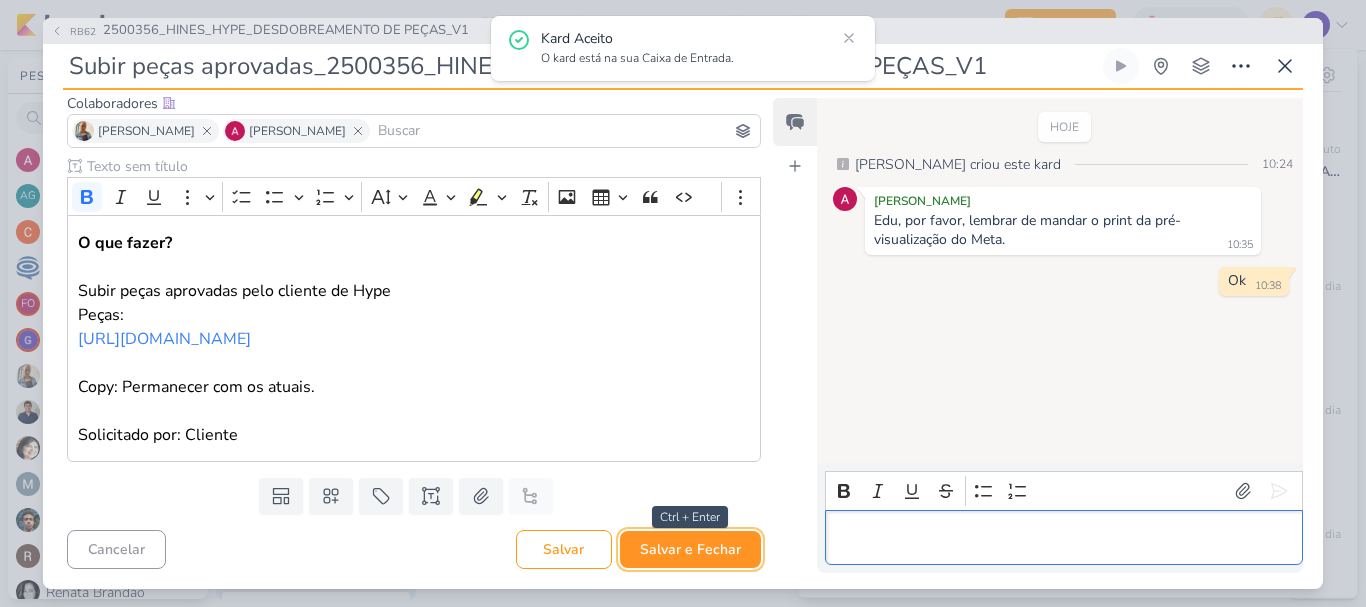 click on "Salvar e Fechar" at bounding box center (690, 549) 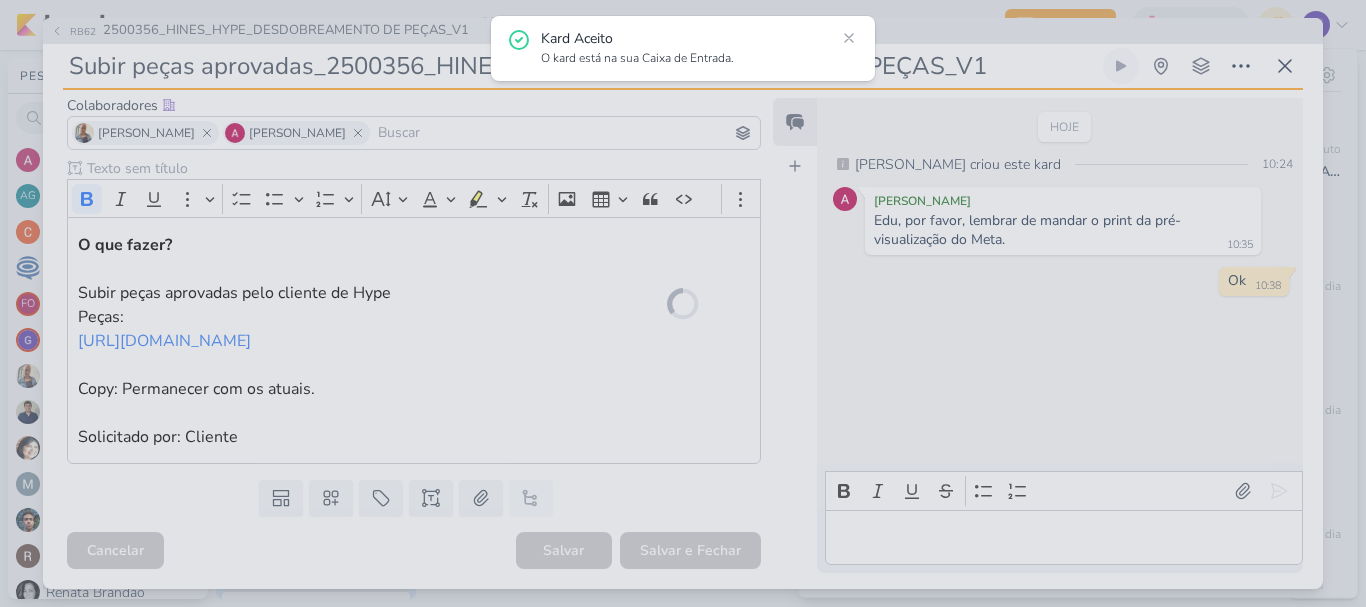 scroll, scrollTop: 147, scrollLeft: 0, axis: vertical 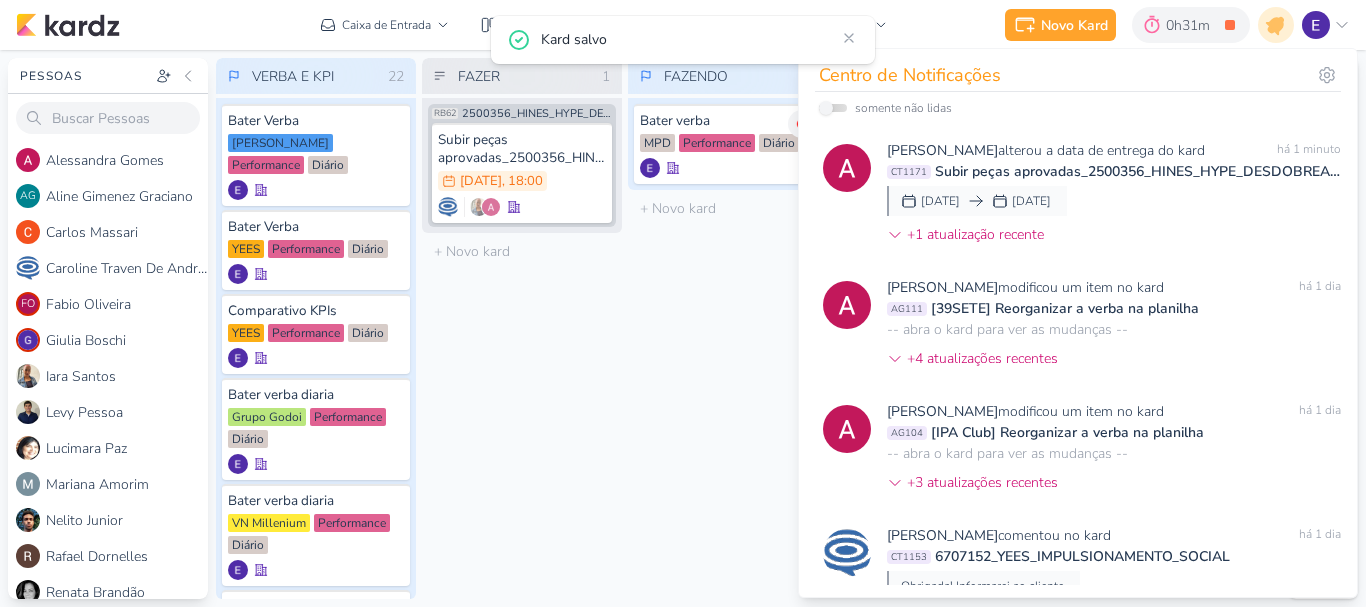 click on "FAZENDO
1
Mover Para Esquerda
Mover Para Direita
[GEOGRAPHIC_DATA]
Bater verba
MPD
Performance
Diário" at bounding box center (728, 328) 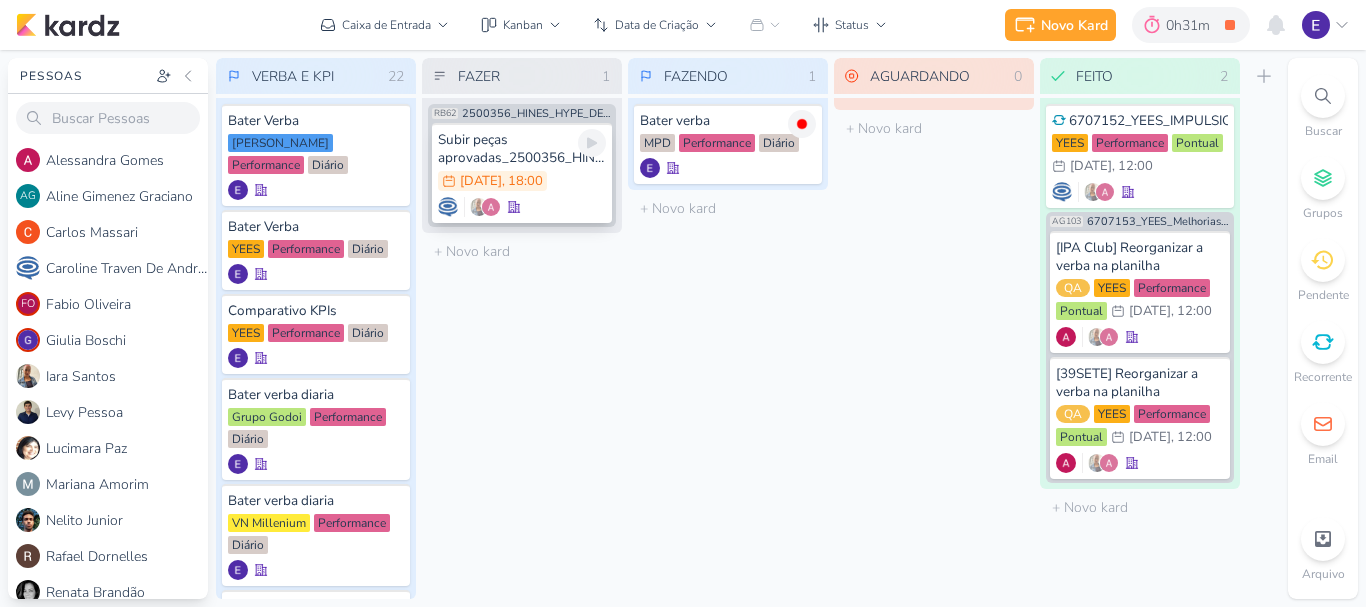 click at bounding box center (522, 207) 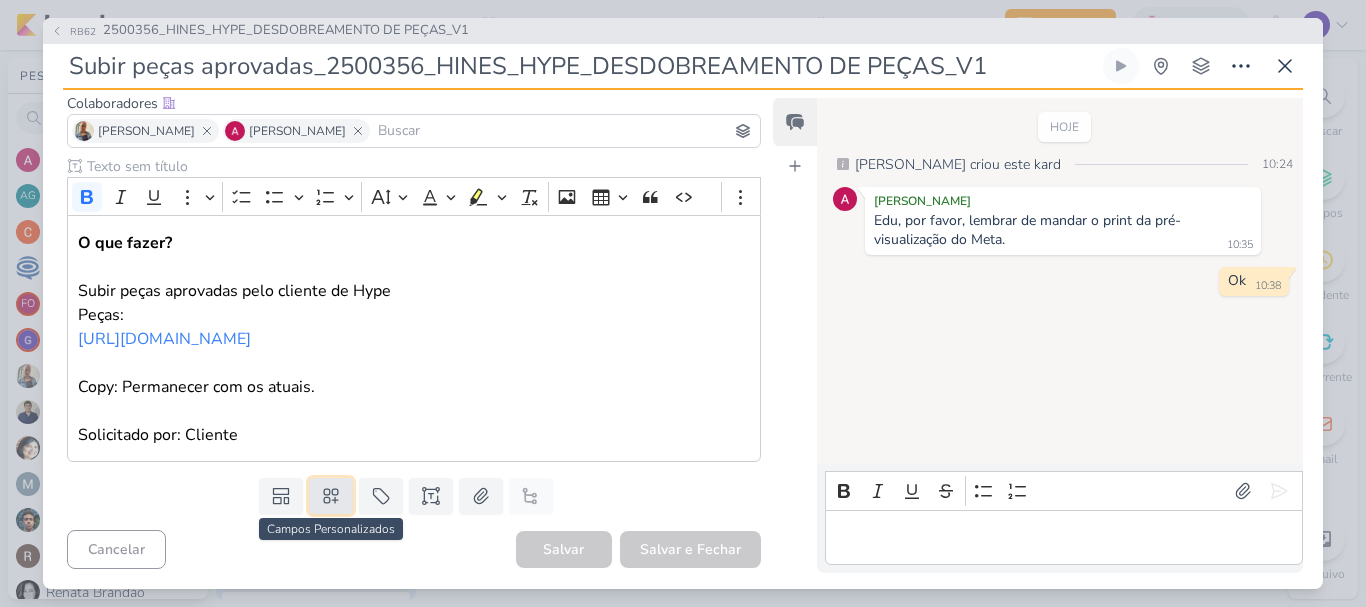 click 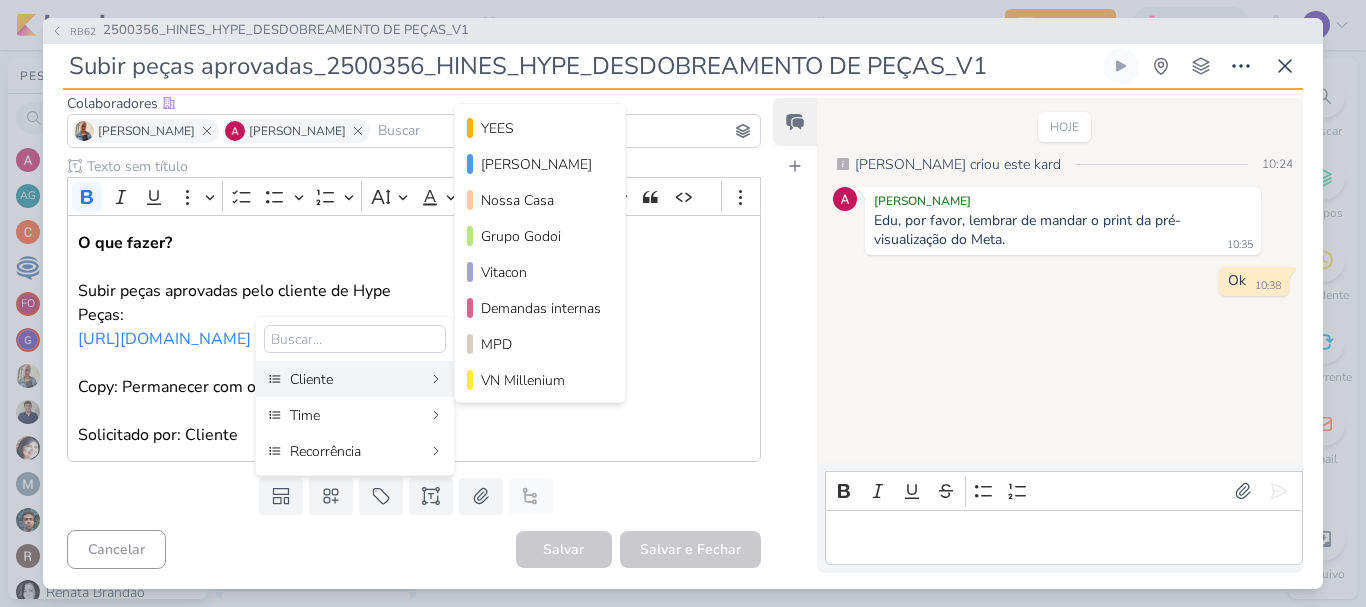 click on "Cliente" at bounding box center (356, 379) 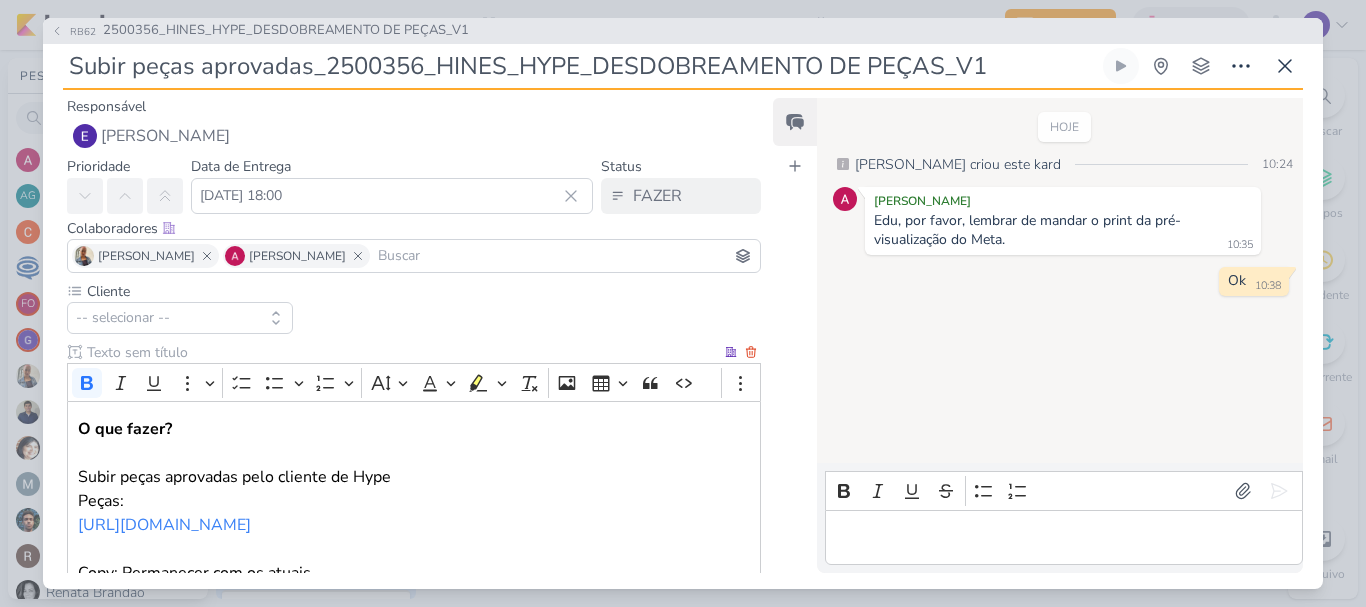 scroll, scrollTop: 100, scrollLeft: 0, axis: vertical 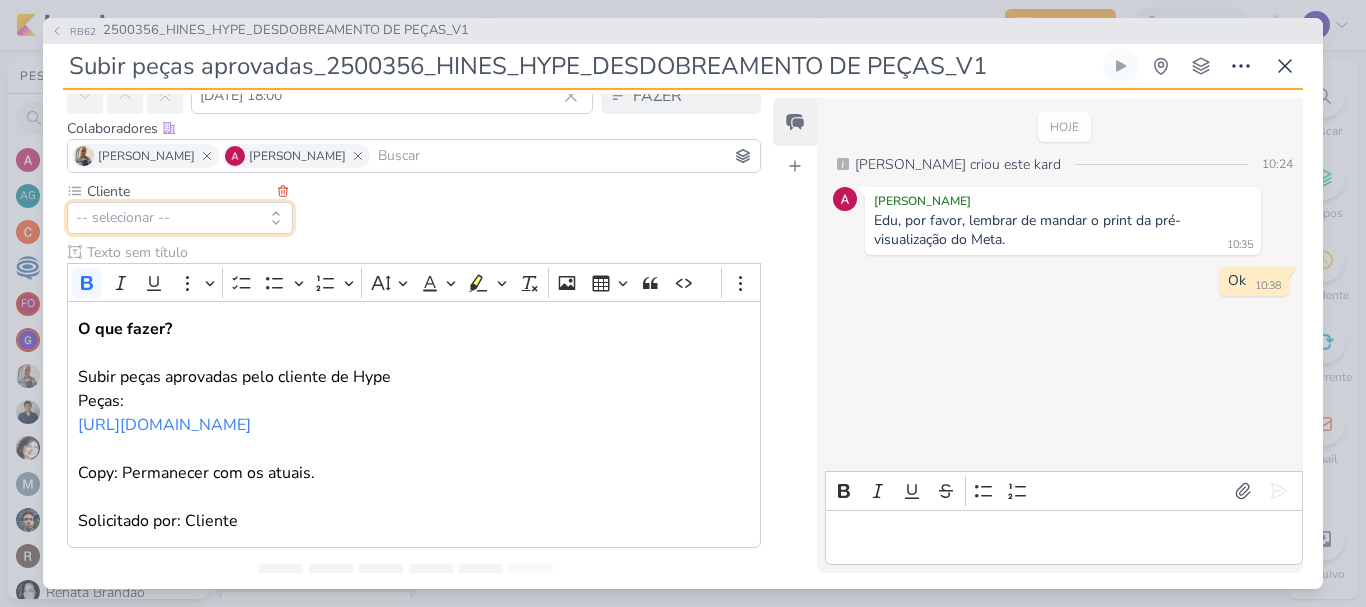 click on "-- selecionar --" at bounding box center [180, 218] 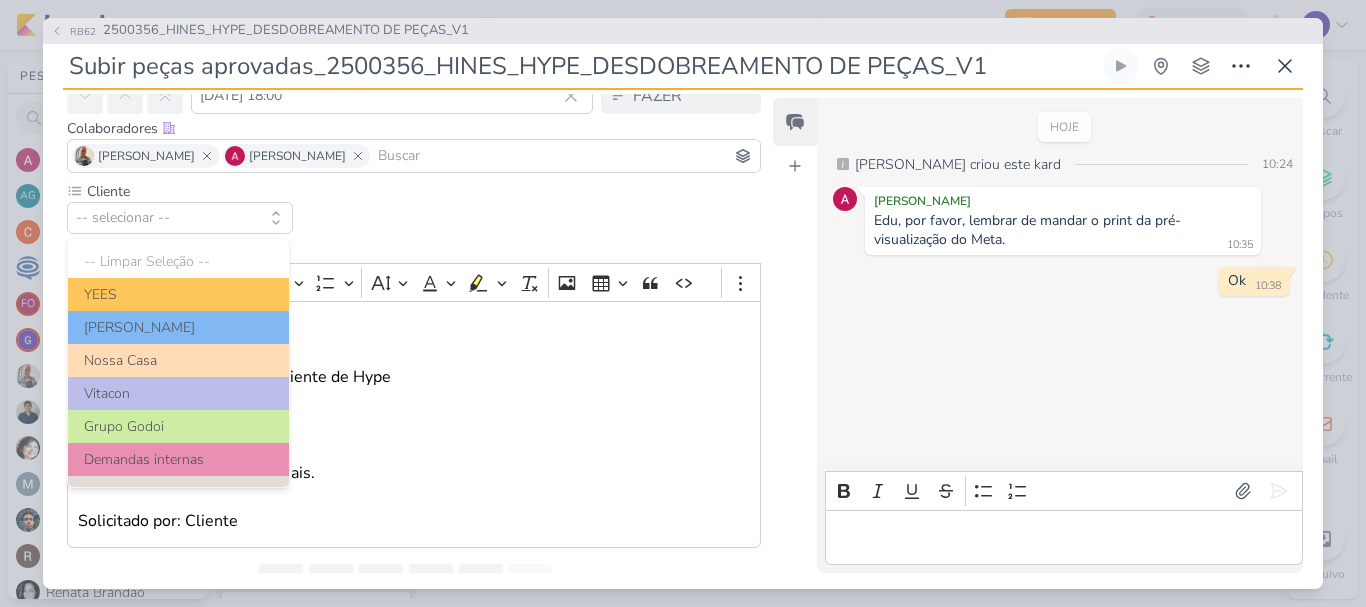 click on "Cliente
-- selecionar --
-- Limpar Seleção --
[GEOGRAPHIC_DATA]
[PERSON_NAME]" at bounding box center (414, 364) 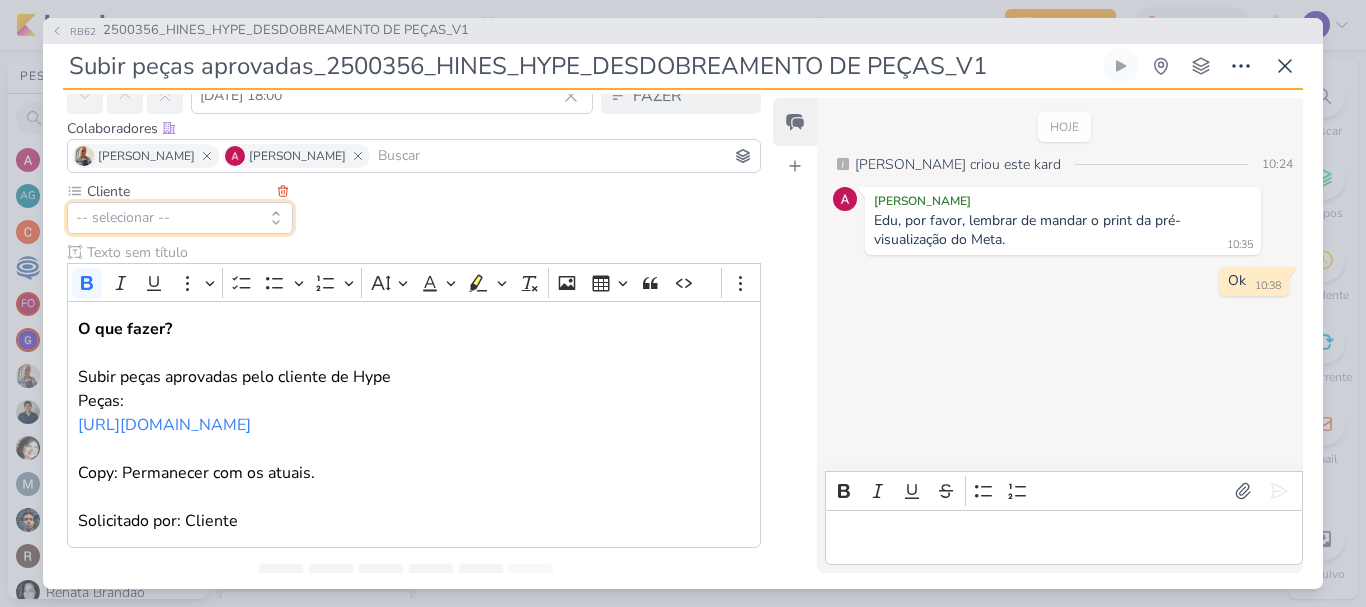 click on "-- selecionar --" at bounding box center (180, 218) 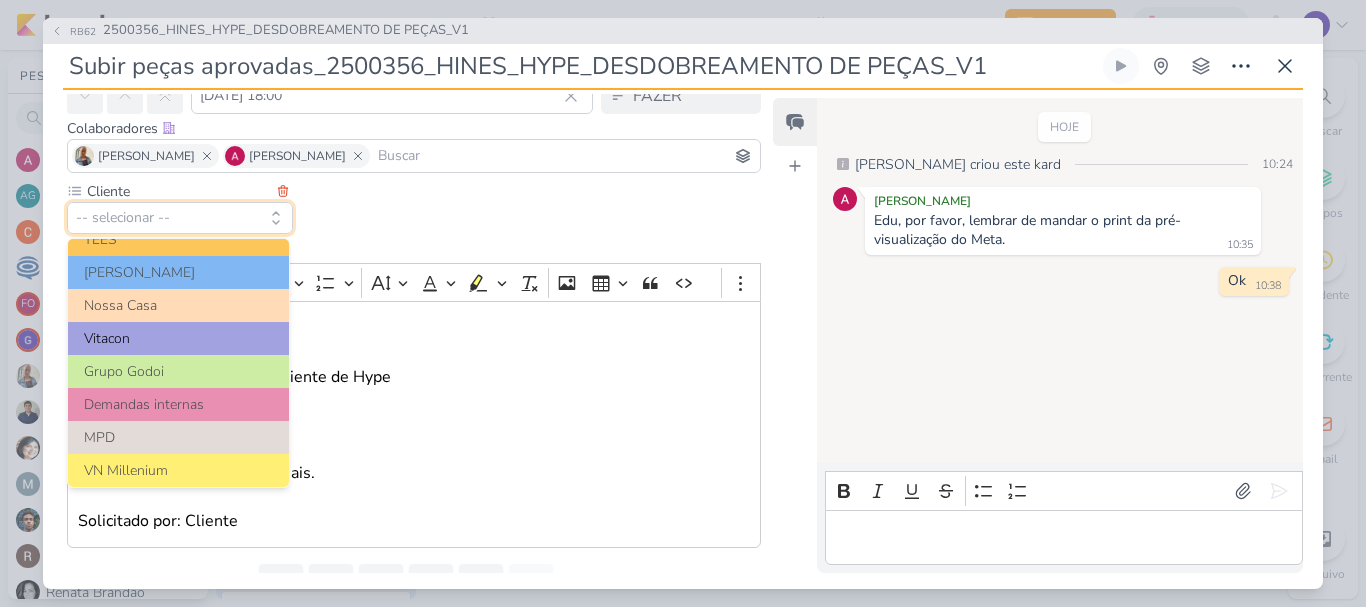scroll, scrollTop: 100, scrollLeft: 0, axis: vertical 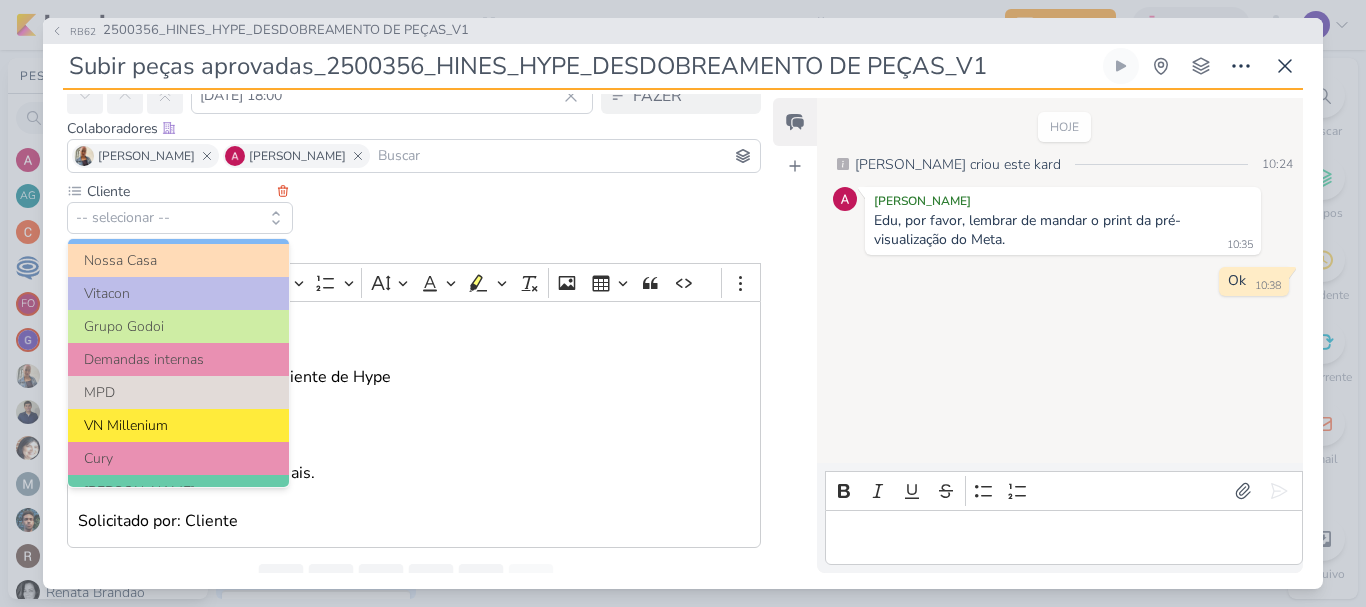click on "VN Millenium" at bounding box center (178, 425) 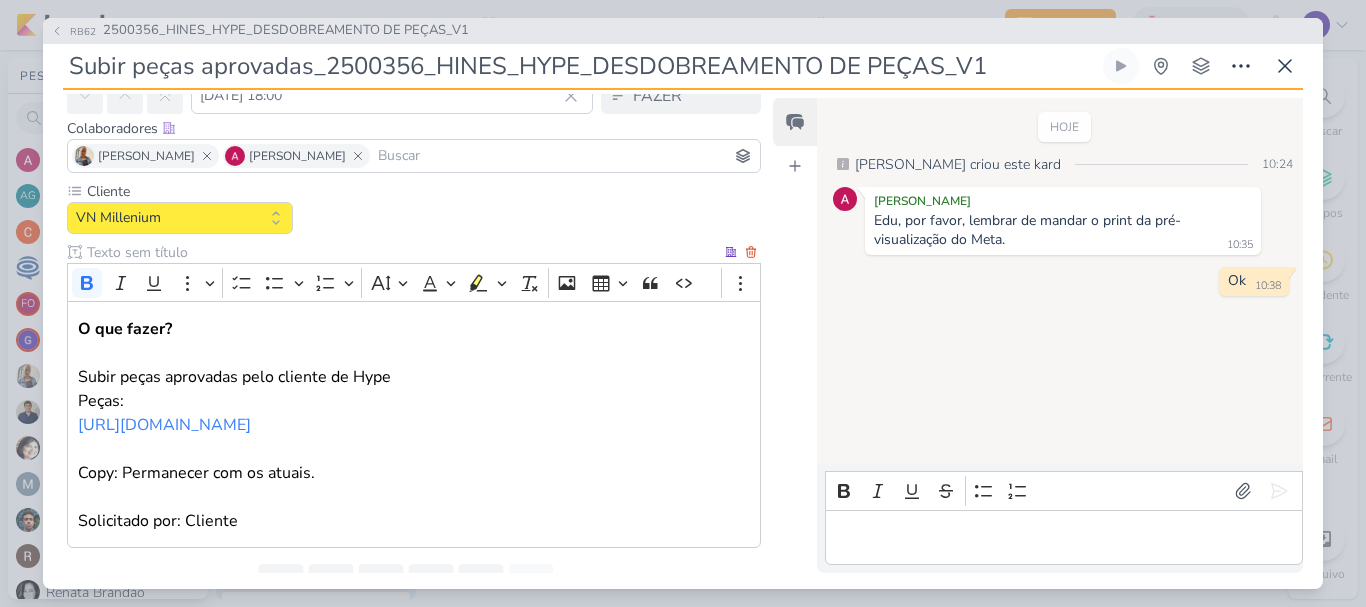 scroll, scrollTop: 210, scrollLeft: 0, axis: vertical 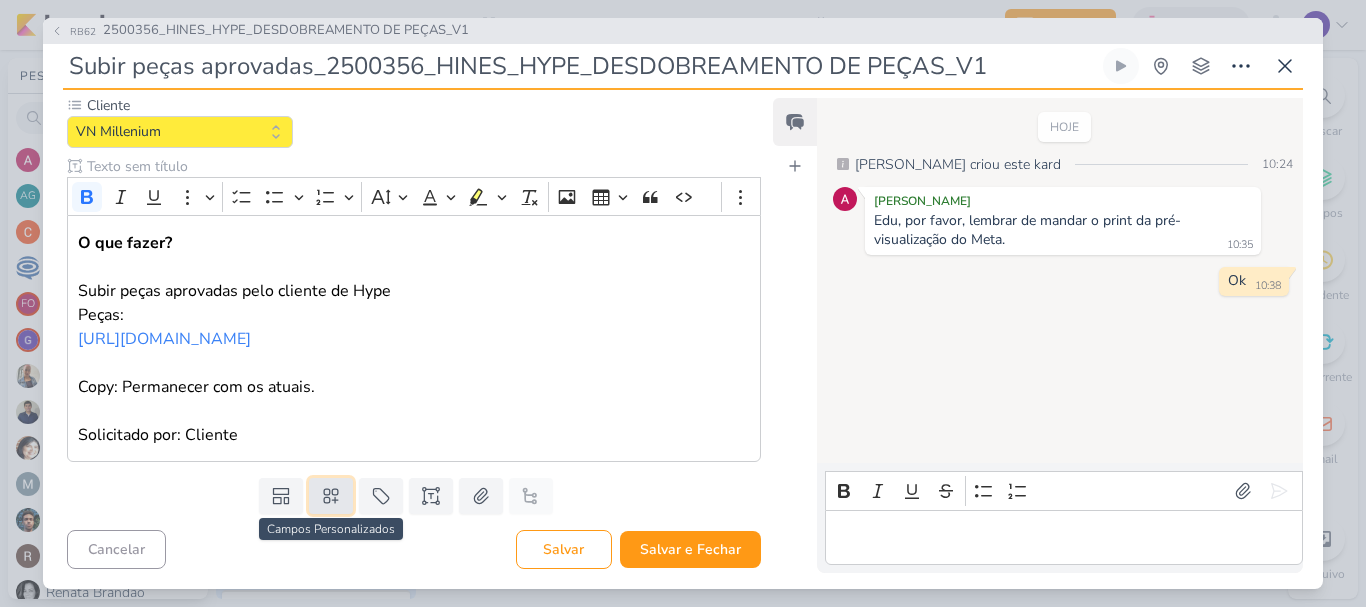 click 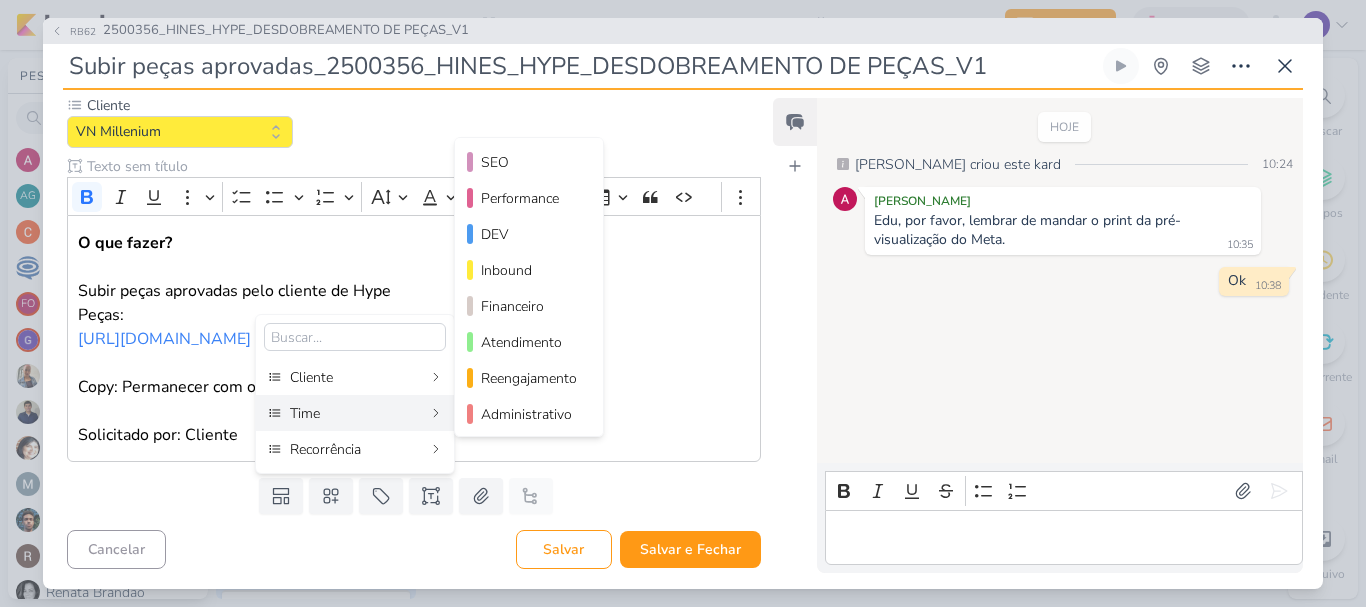 click on "Time" at bounding box center (356, 413) 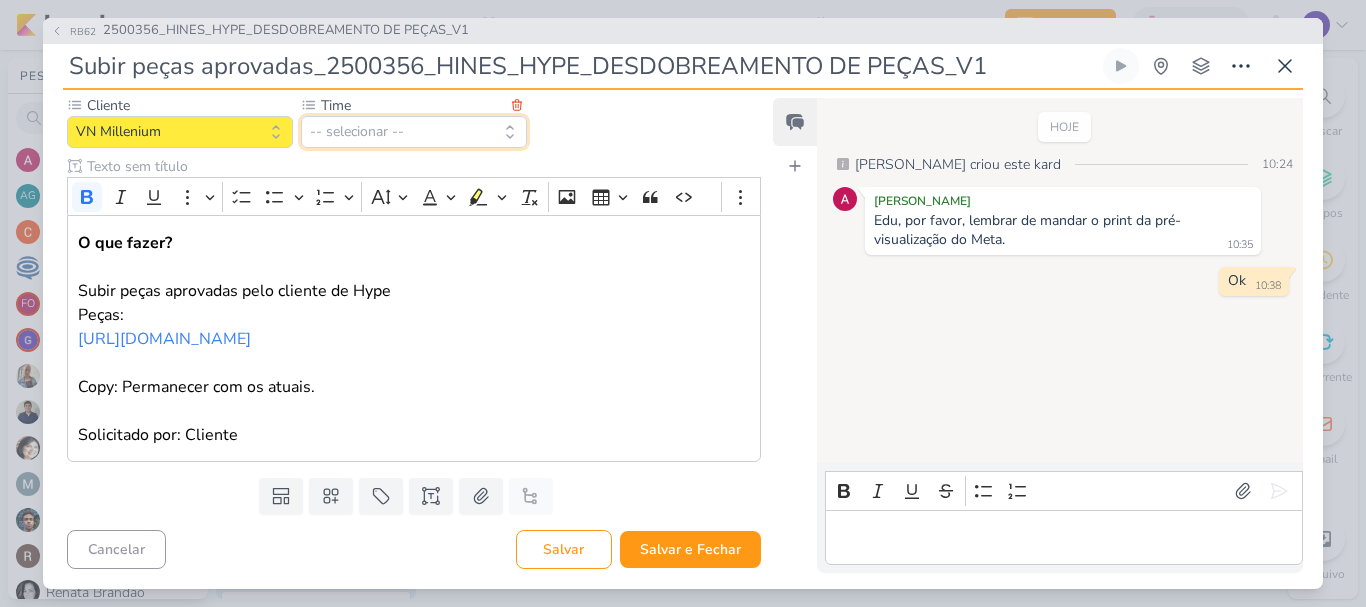 click on "-- selecionar --" at bounding box center [414, 132] 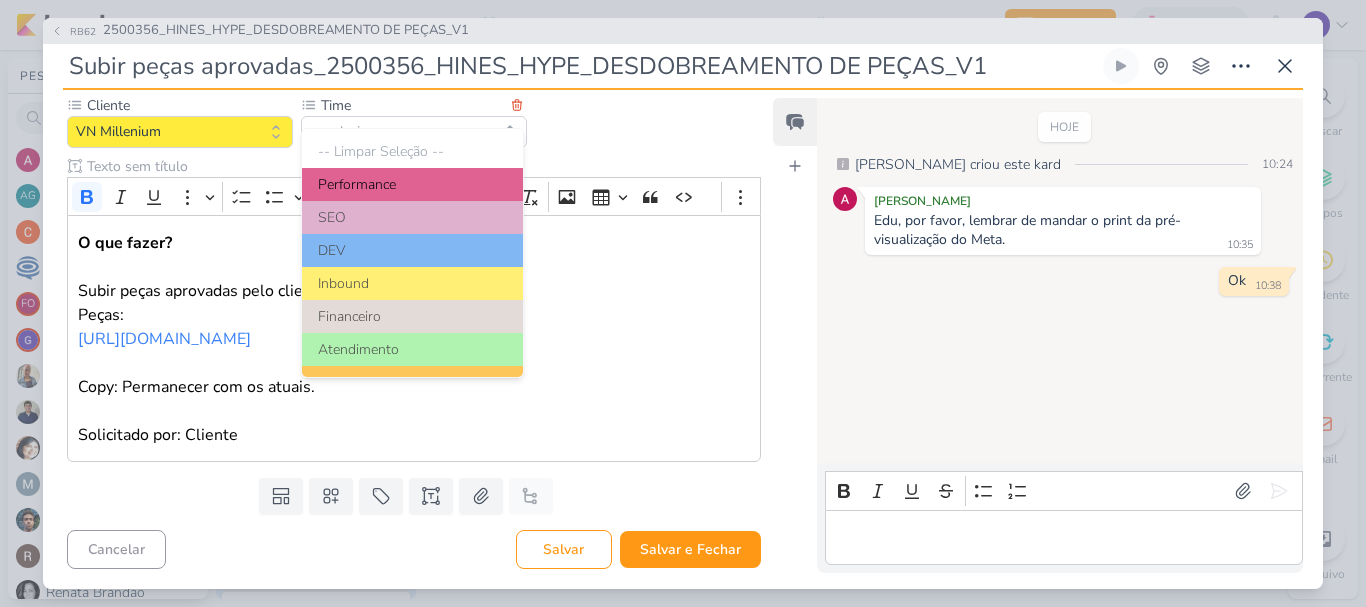 click on "Performance" at bounding box center (412, 184) 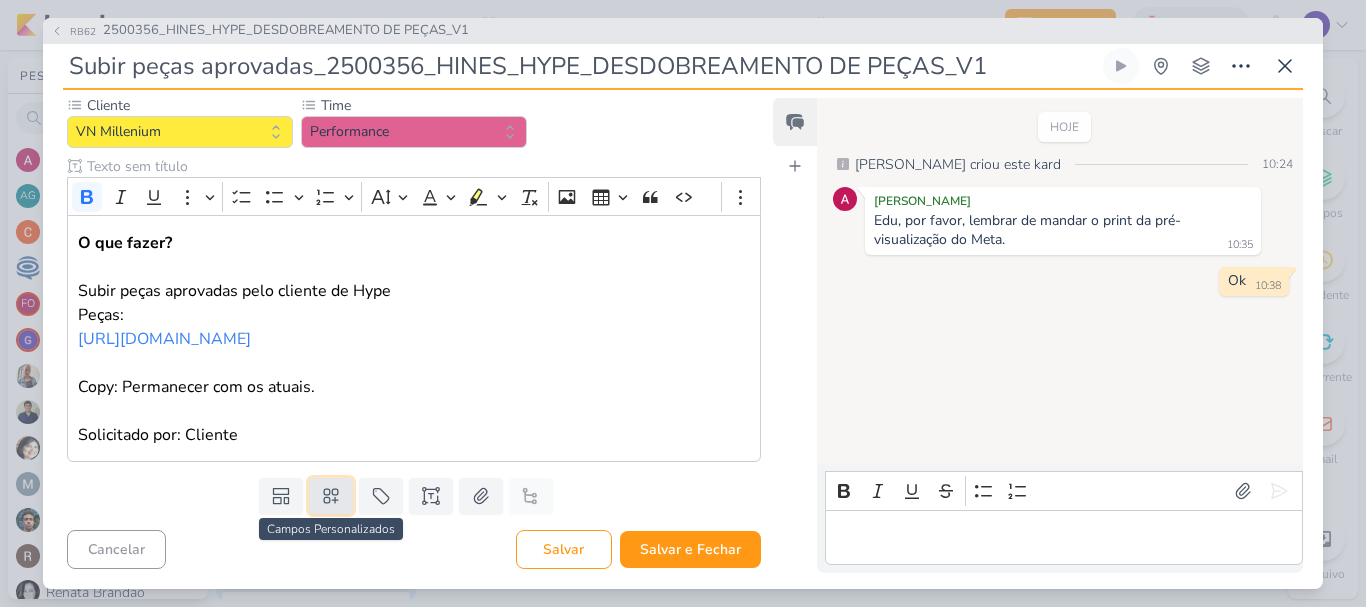 click 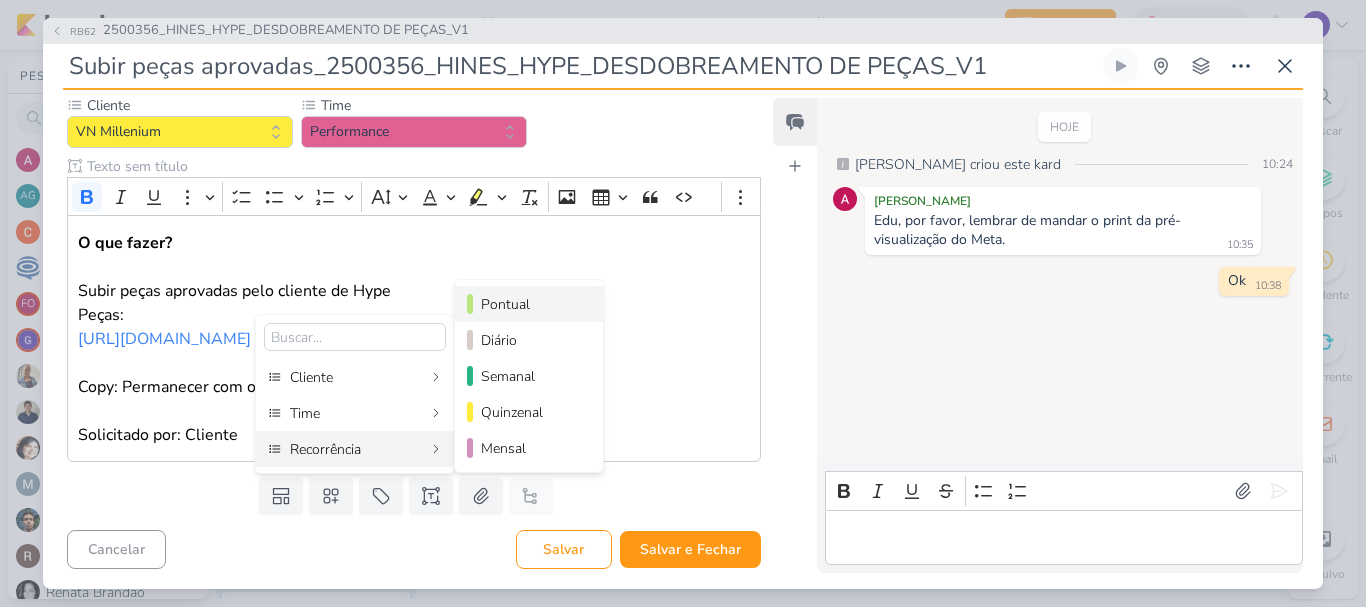 click on "Pontual" at bounding box center (530, 304) 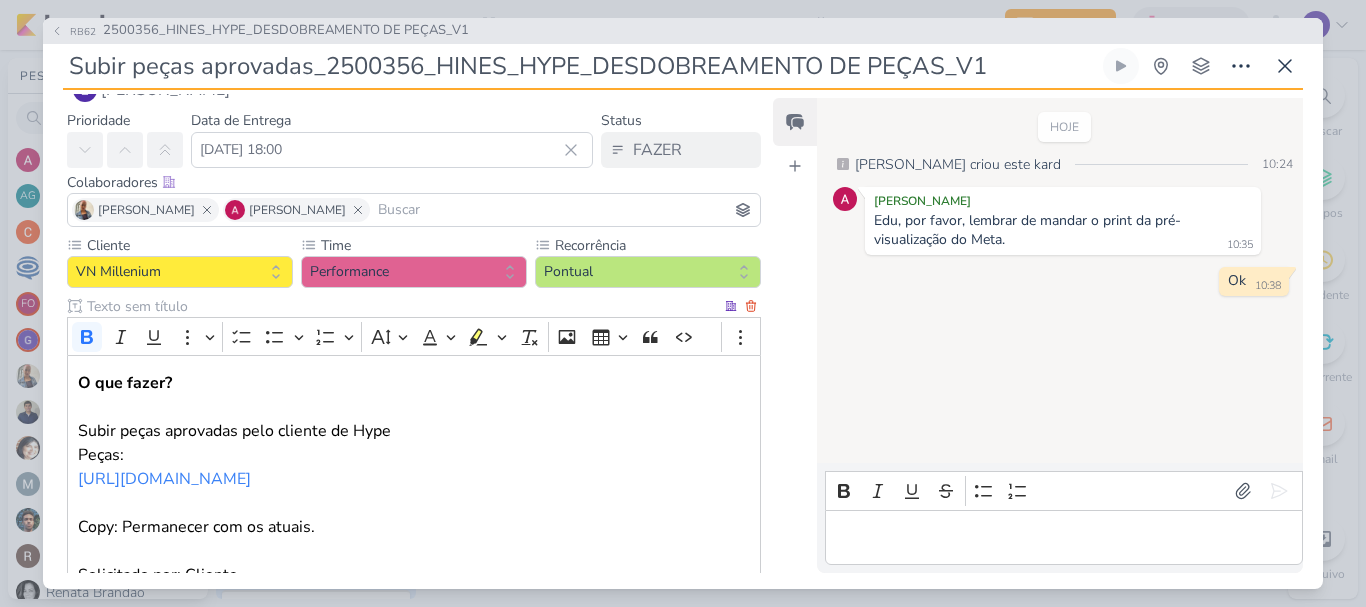 scroll, scrollTop: 0, scrollLeft: 0, axis: both 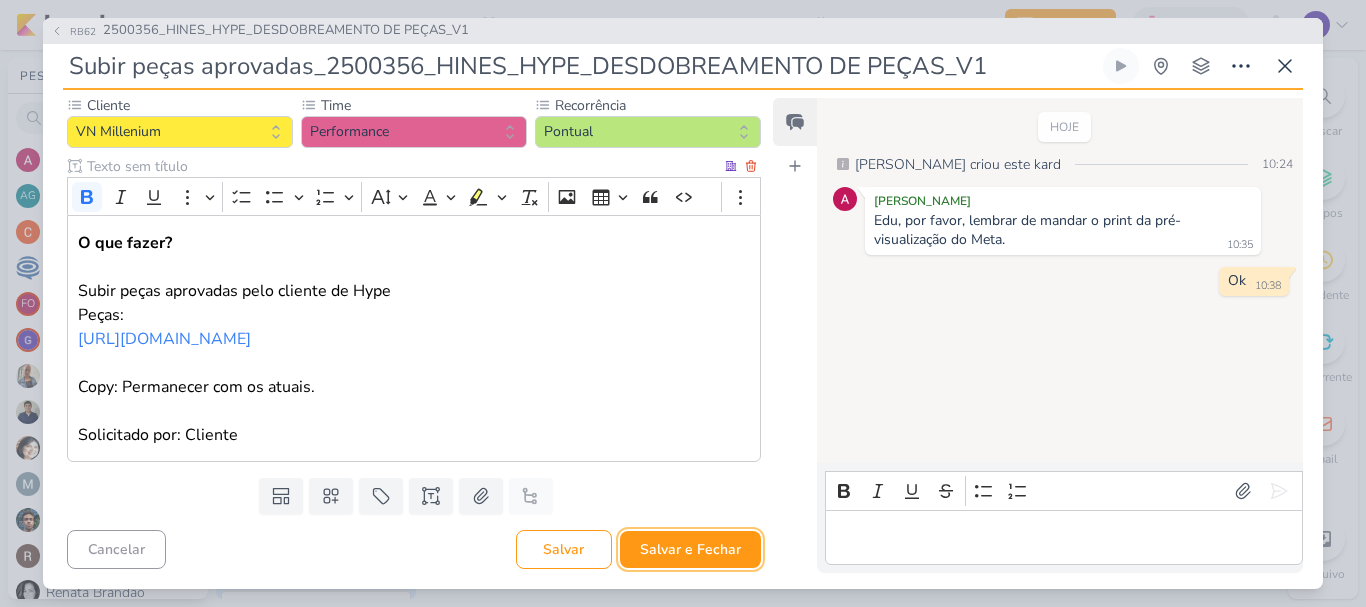 click on "Salvar e Fechar" at bounding box center (690, 549) 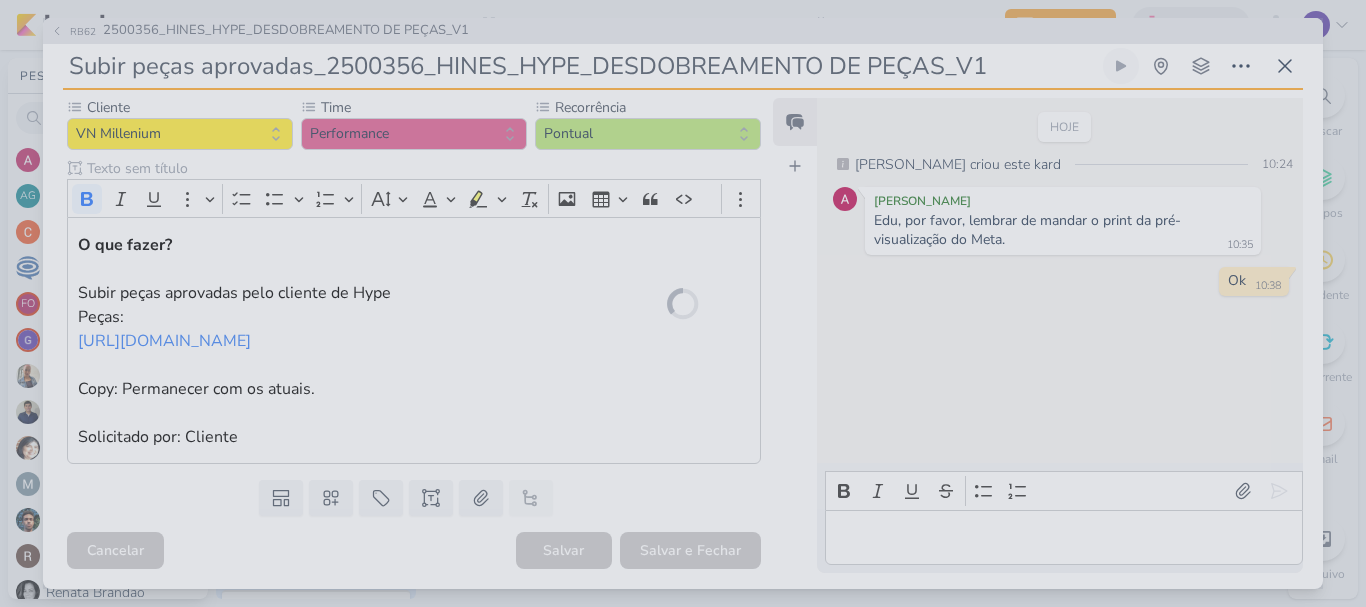 scroll, scrollTop: 208, scrollLeft: 0, axis: vertical 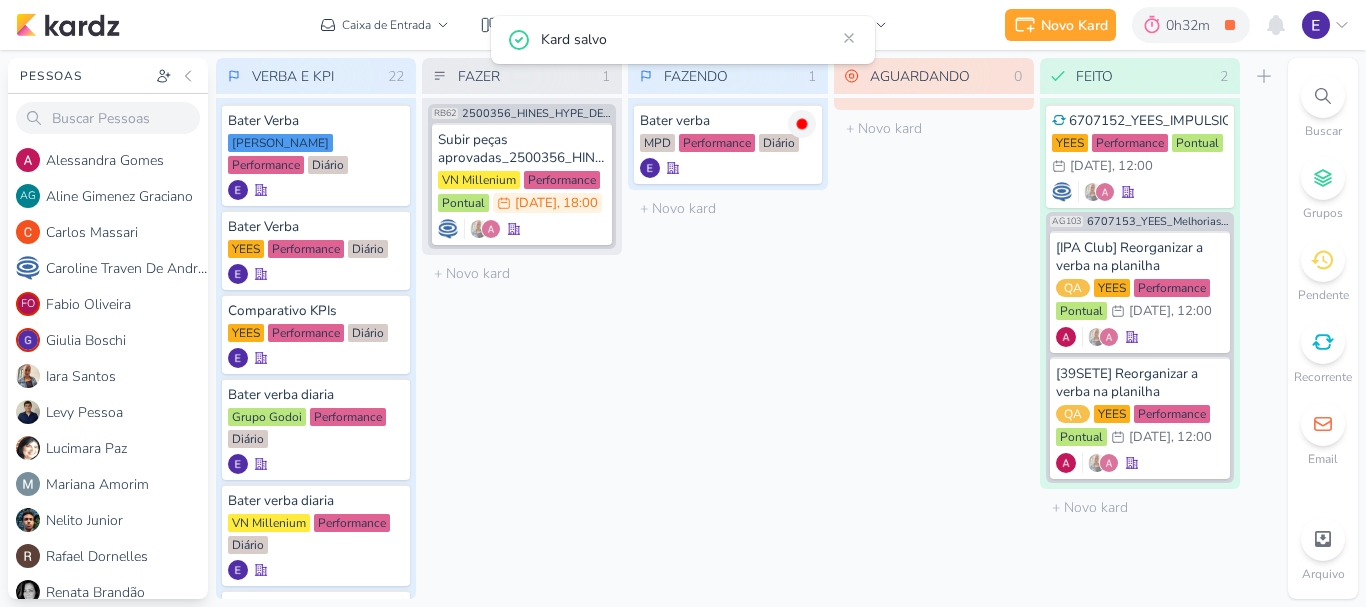 click on "FAZENDO
1
Mover Para Esquerda
Mover Para Direita
[GEOGRAPHIC_DATA]
Bater verba
MPD
Performance
Diário" at bounding box center (728, 328) 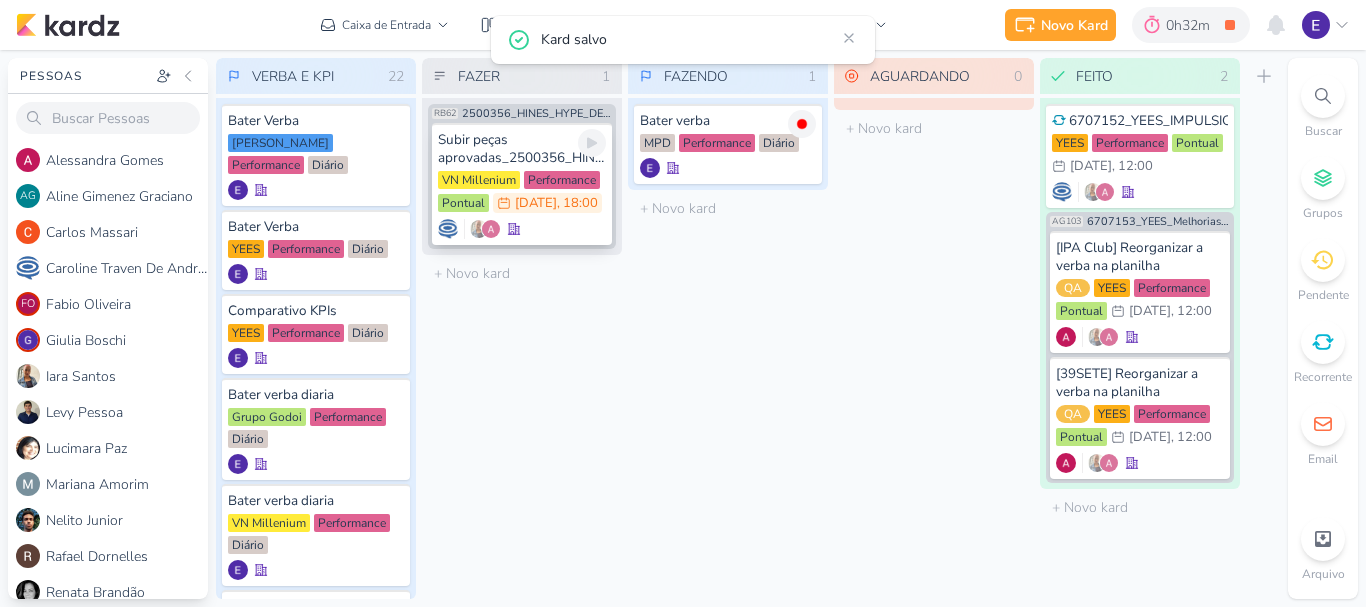 click at bounding box center [522, 229] 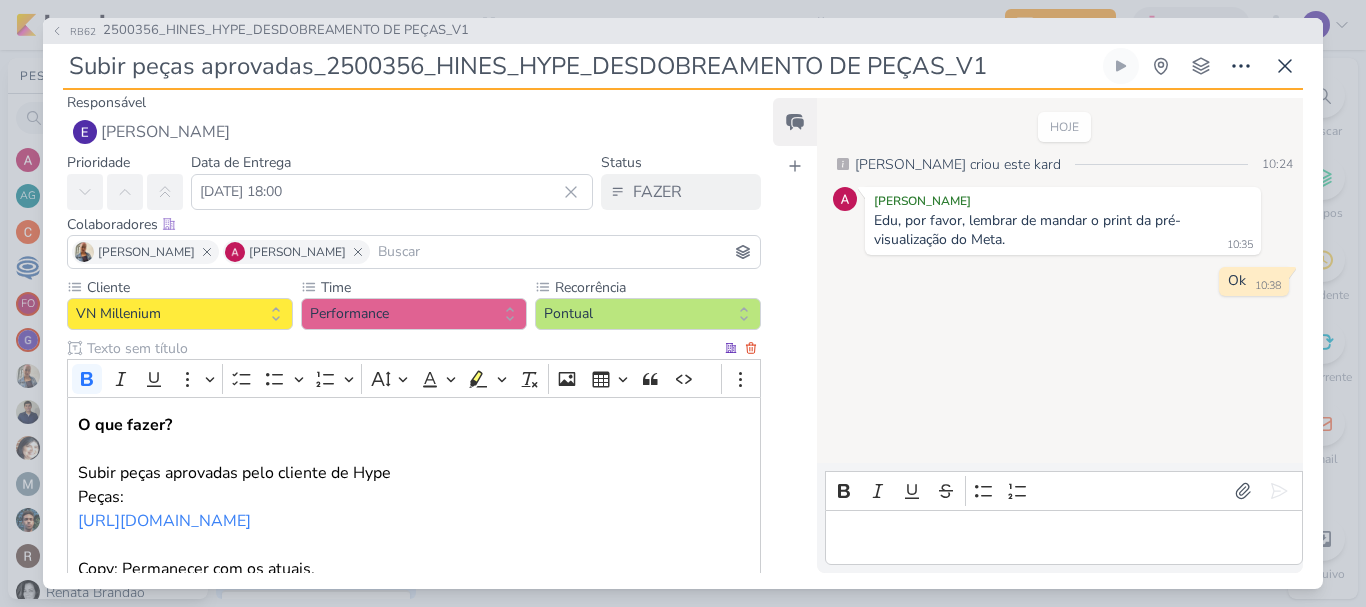 scroll, scrollTop: 0, scrollLeft: 0, axis: both 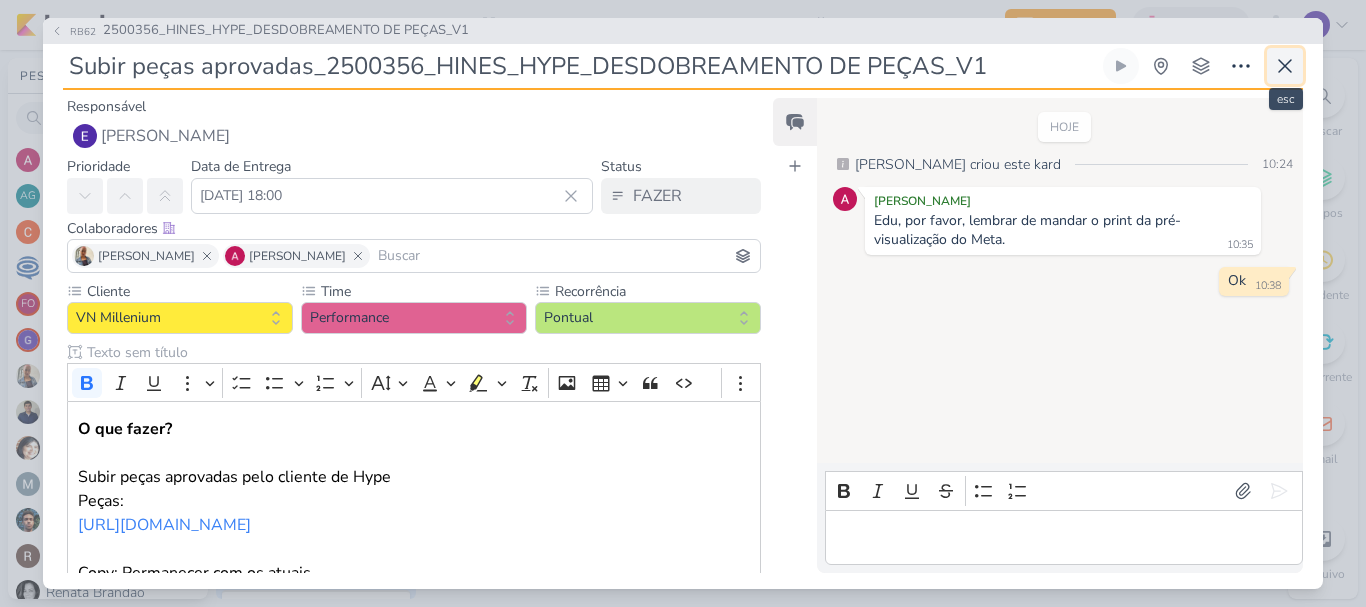 click at bounding box center (1285, 66) 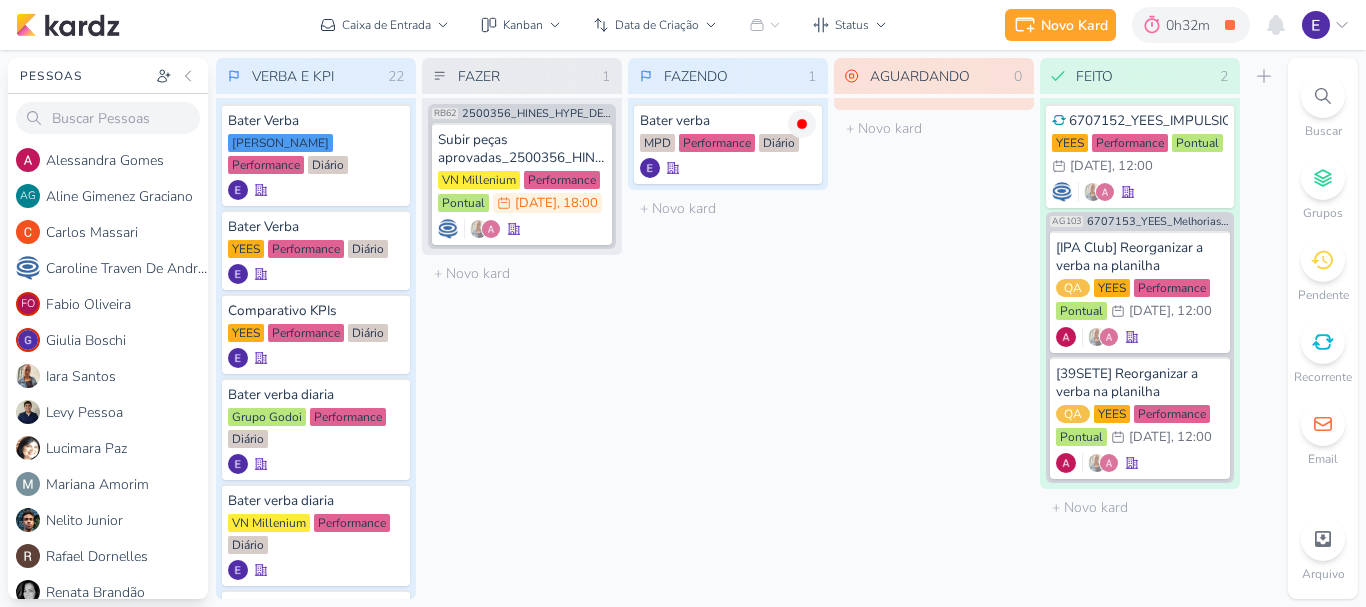click on "AGUARDANDO
0
Mover Para Esquerda
Mover Para Direita
[GEOGRAPHIC_DATA]
O título do kard deve ter menos que 100 caracteres" at bounding box center (934, 328) 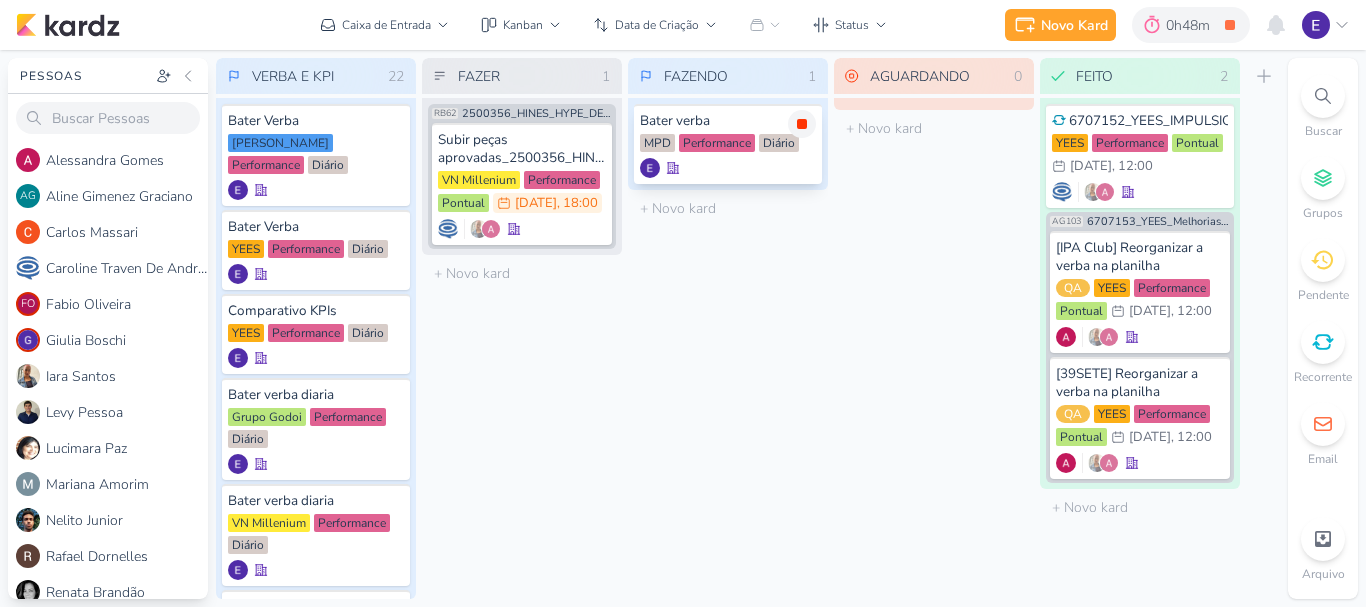 click at bounding box center [802, 124] 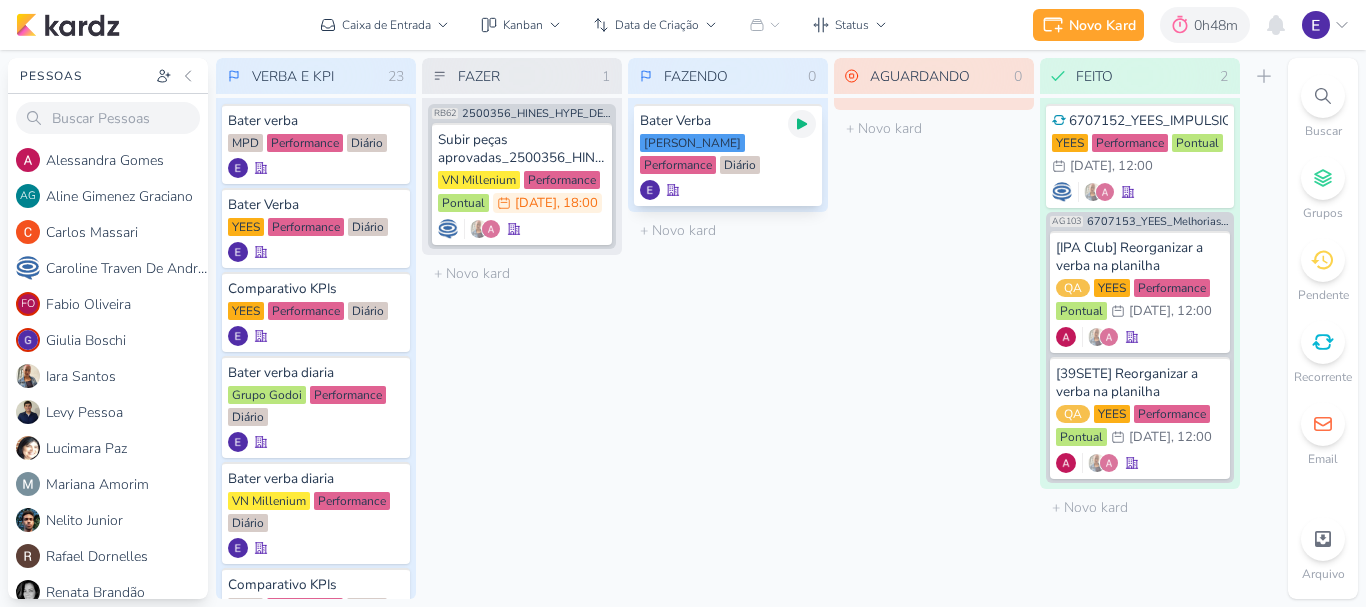 click 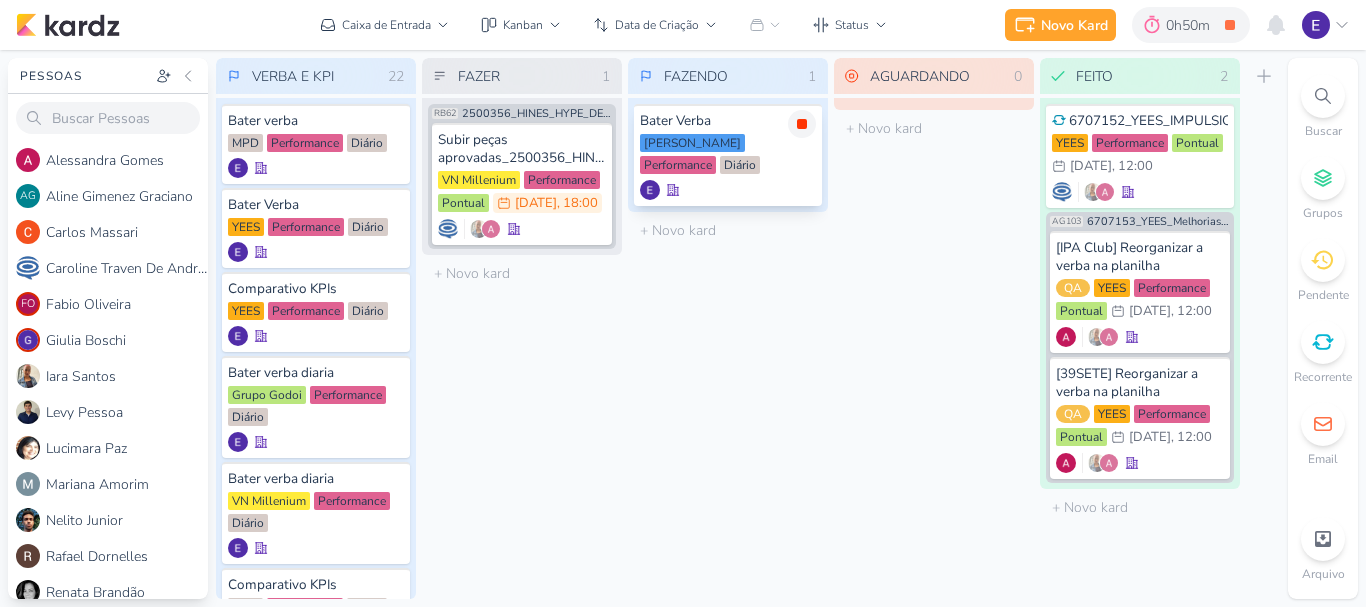 click 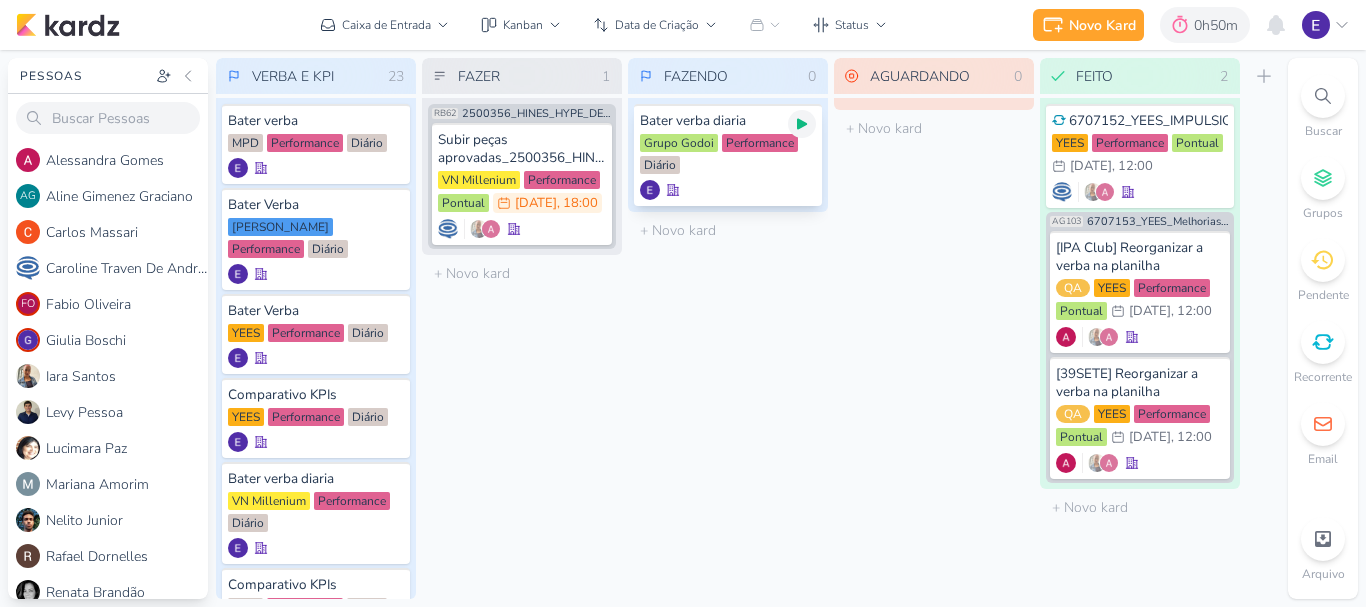 click 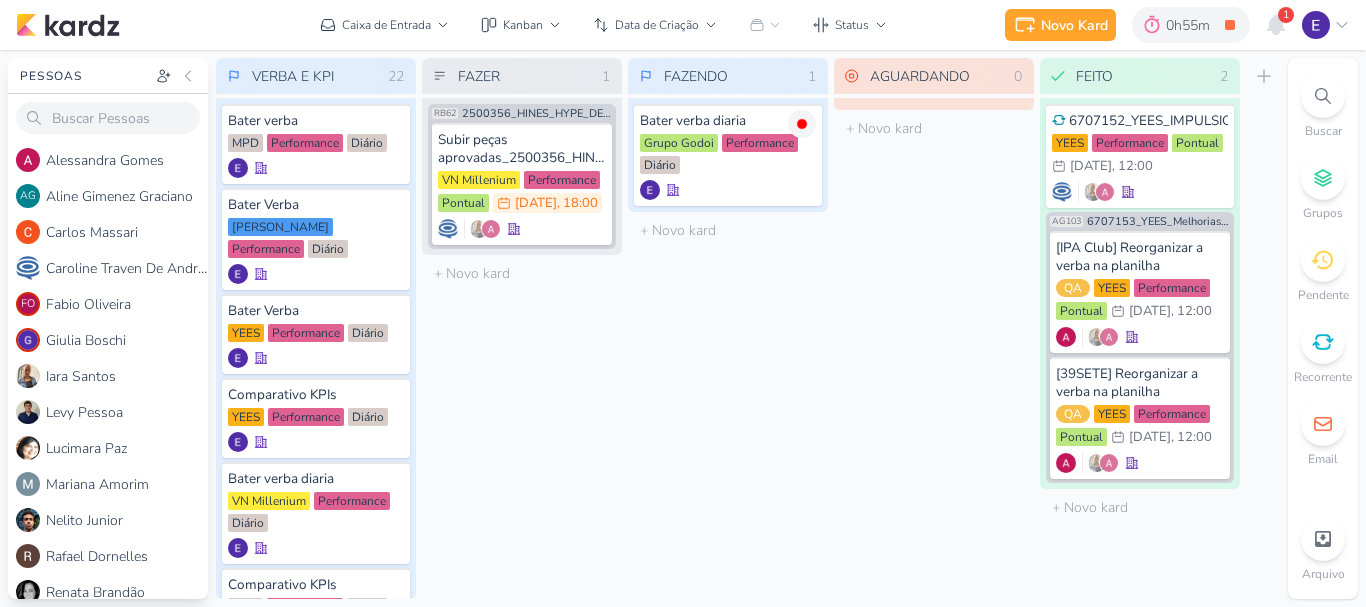 click on "1" at bounding box center [1286, 15] 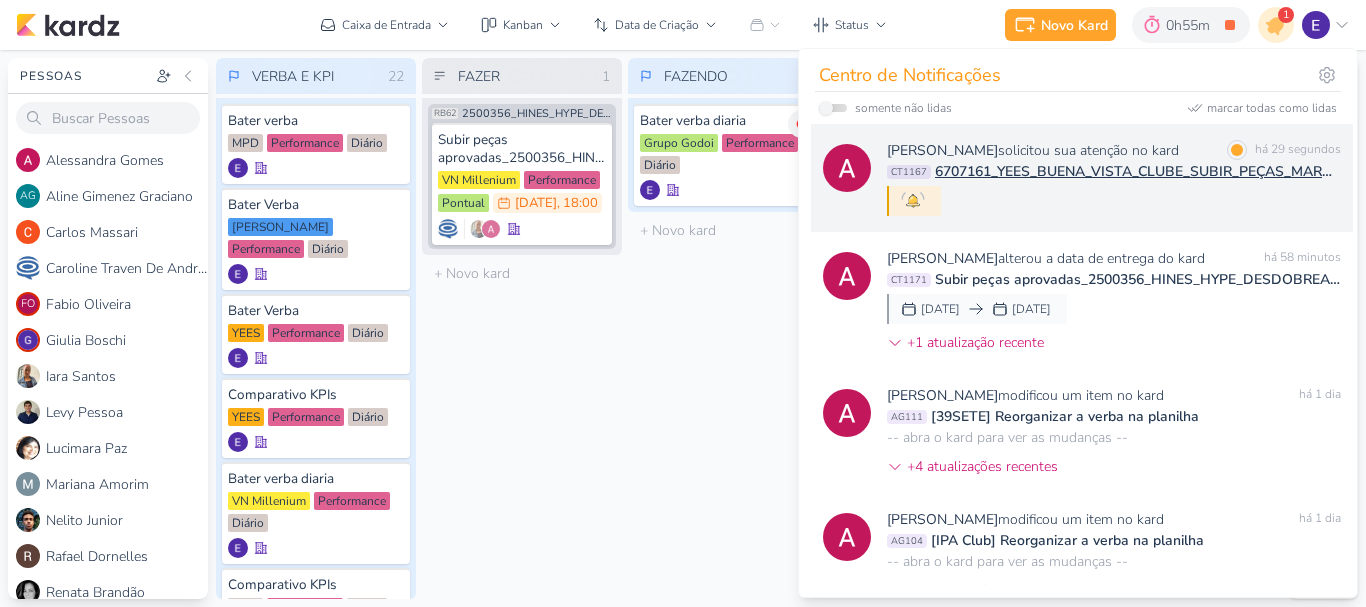 click on "[PERSON_NAME]  solicitou sua atenção no kard
marcar como lida
há 29 segundos
CT1167
6707161_YEES_BUENA_VISTA_CLUBE_SUBIR_PEÇAS_MARGEM _AJUSTADA" at bounding box center [1114, 178] 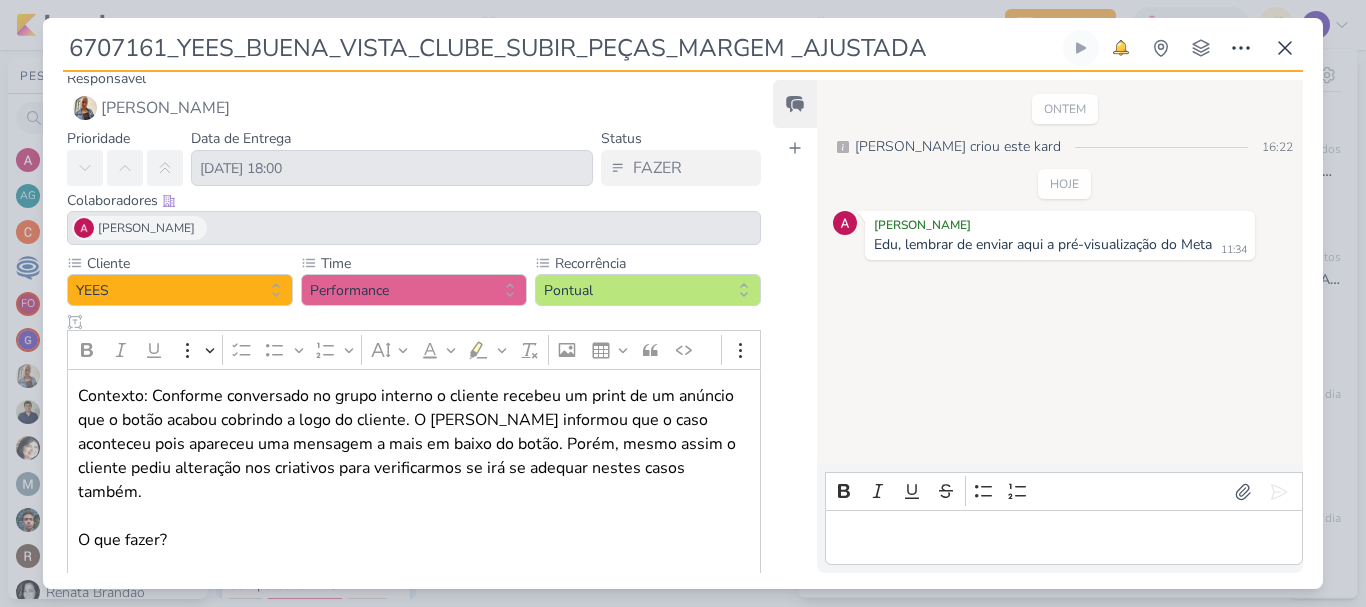 scroll, scrollTop: 0, scrollLeft: 0, axis: both 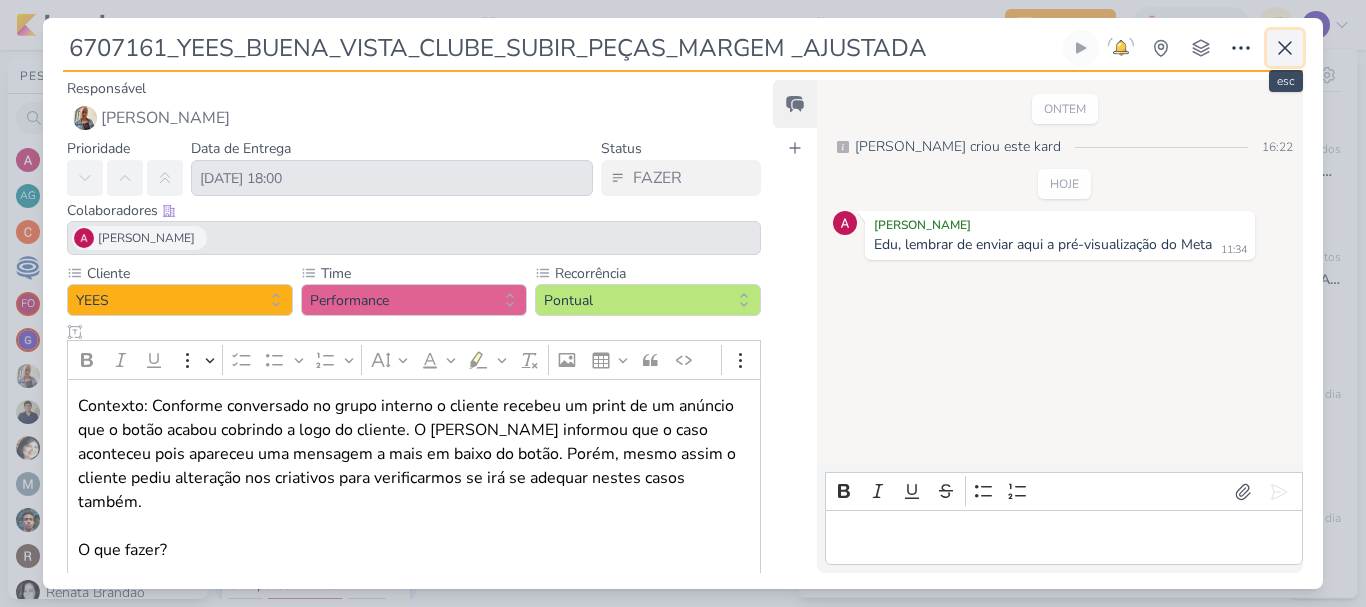 click 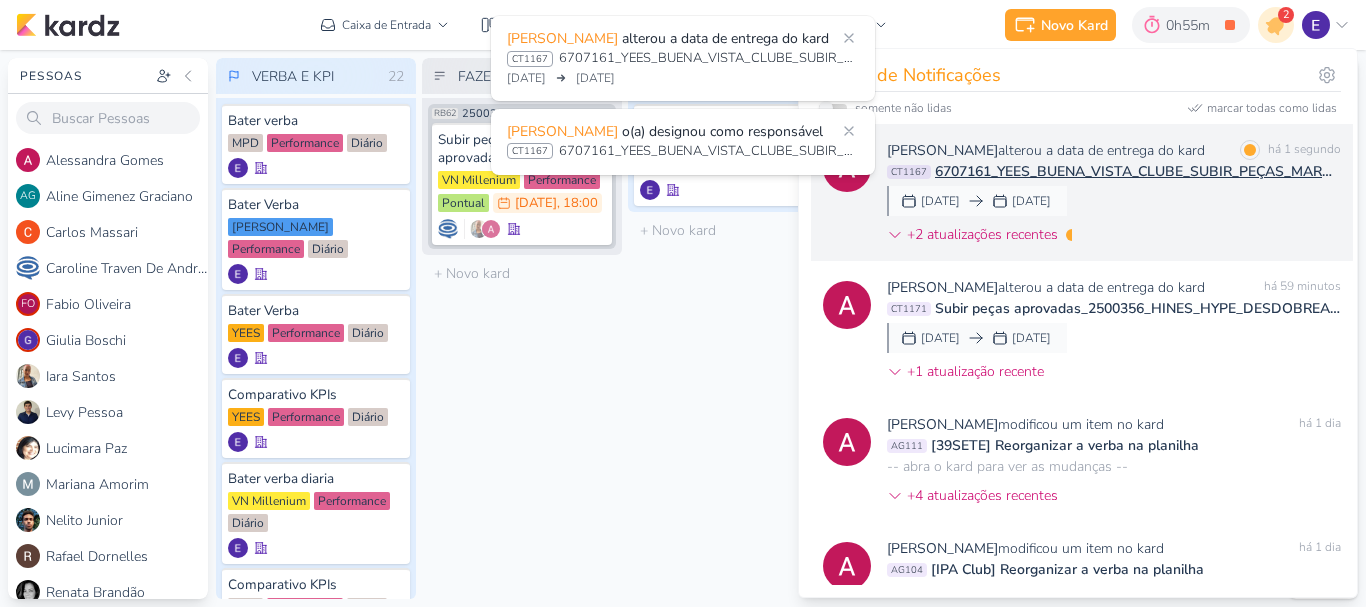 click on "[PERSON_NAME]  alterou a data de entrega do kard
marcar como lida
há 1 segundo
CT1167
6707161_YEES_BUENA_VISTA_CLUBE_SUBIR_PEÇAS_MARGEM _AJUSTADA
[DATE] de [DATE]
+2 atualizações recentes" at bounding box center [1114, 196] 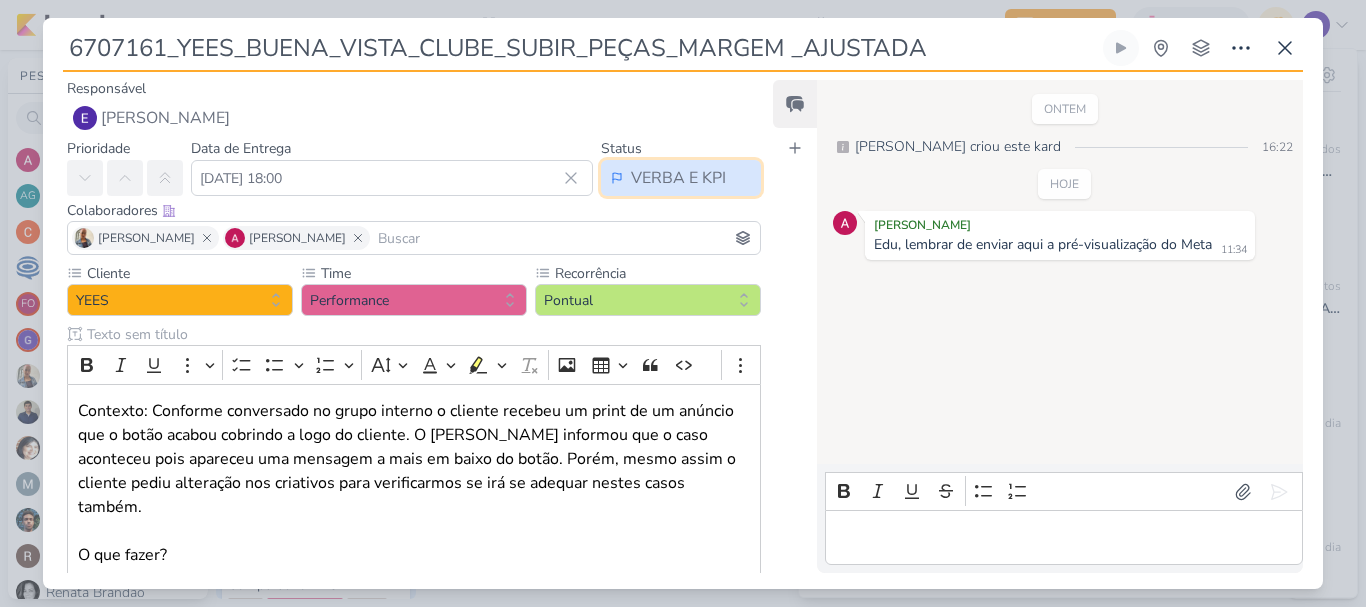 click on "VERBA E KPI" at bounding box center (678, 178) 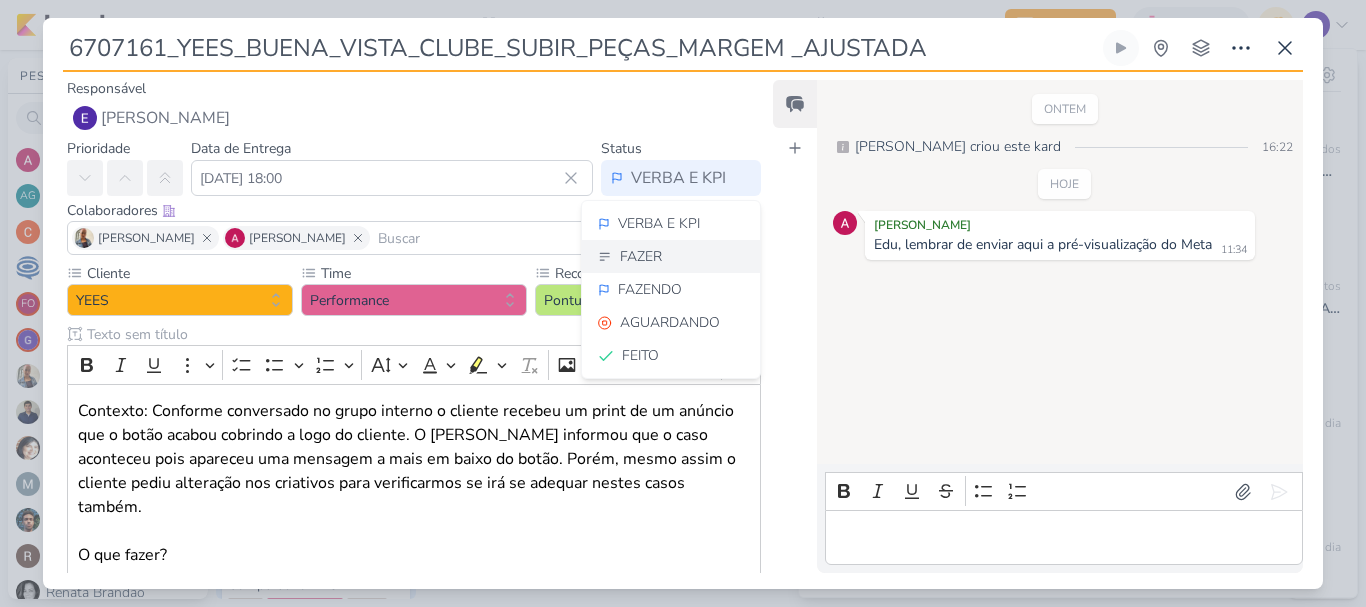 click on "FAZER" at bounding box center [641, 256] 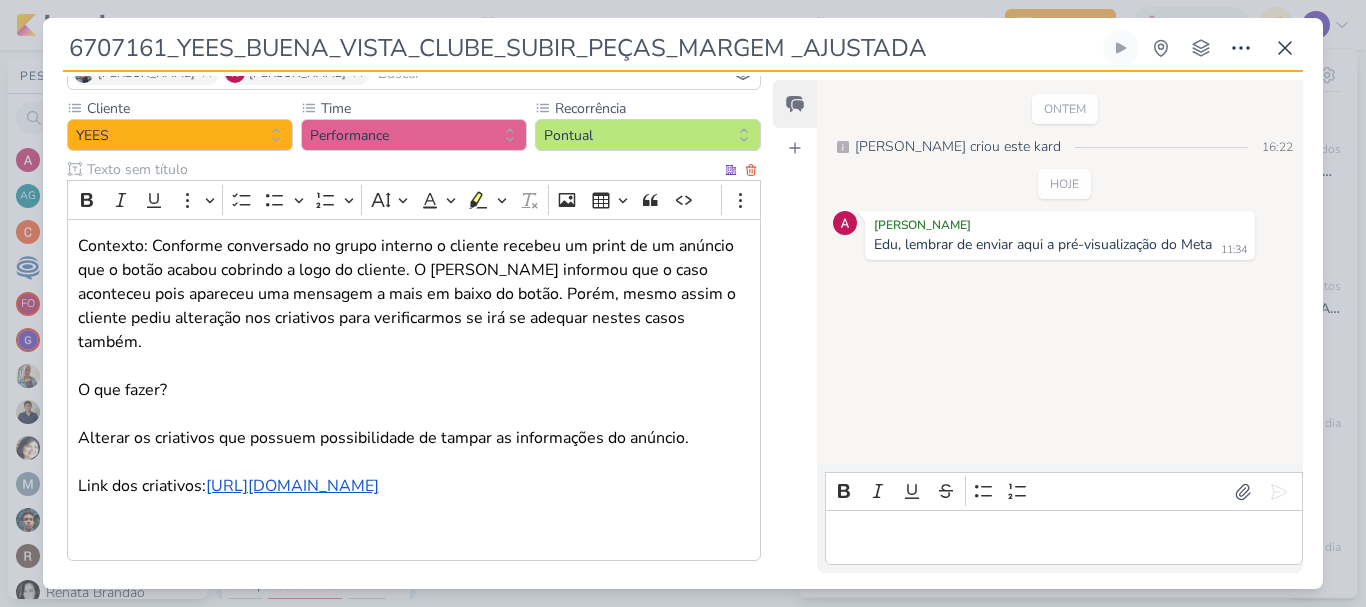 scroll, scrollTop: 264, scrollLeft: 0, axis: vertical 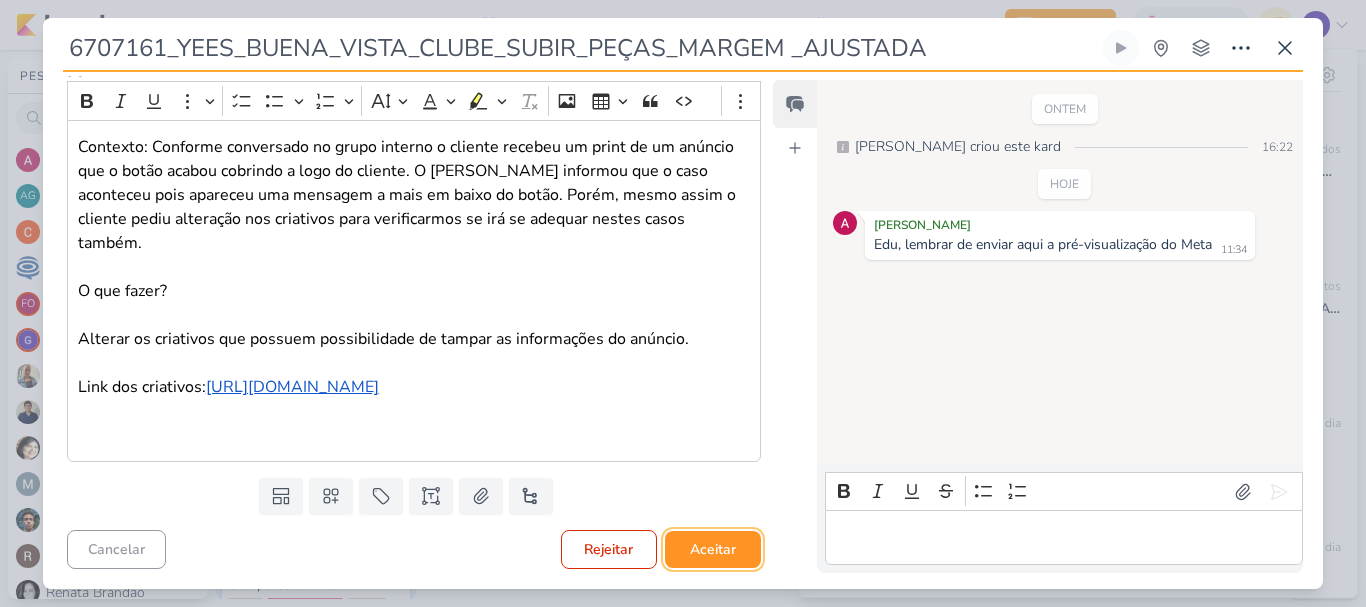 click on "Aceitar" at bounding box center [713, 549] 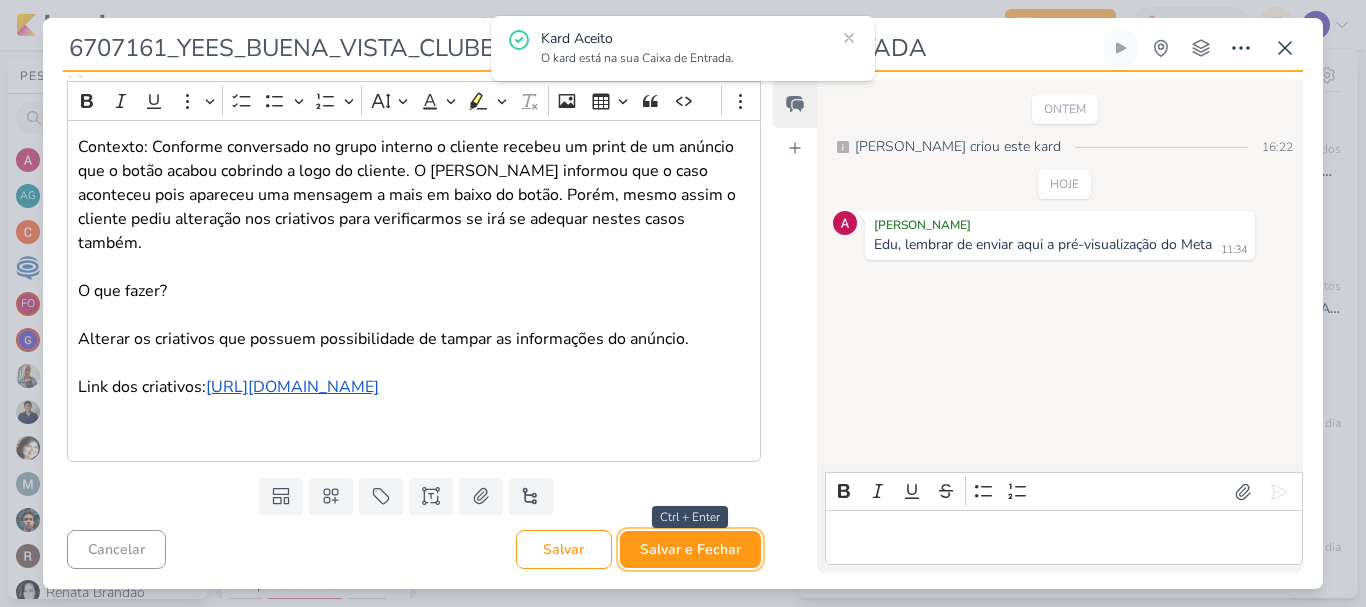click on "Salvar e Fechar" at bounding box center [690, 549] 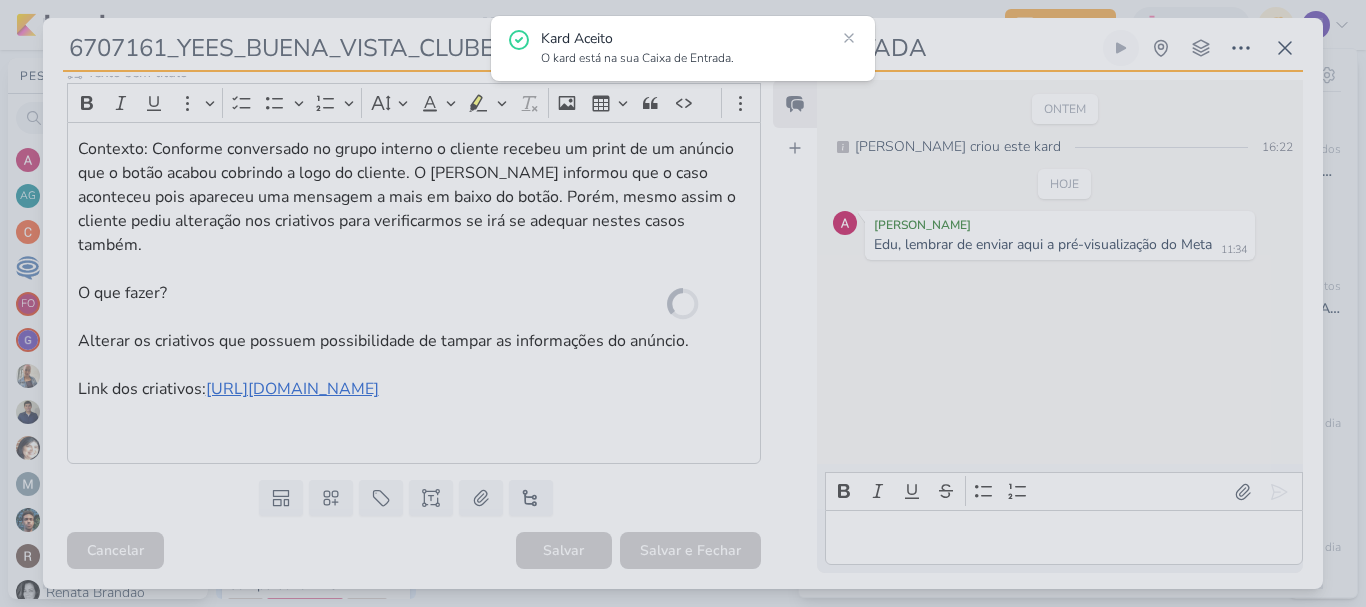 scroll, scrollTop: 262, scrollLeft: 0, axis: vertical 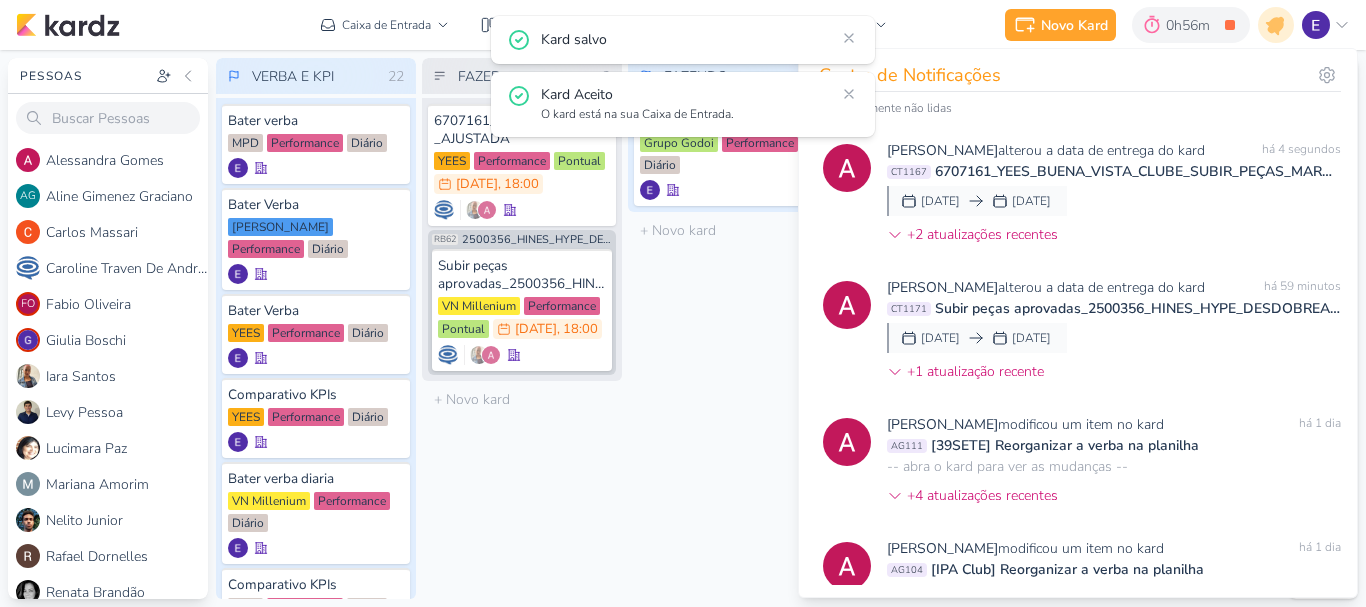 click on "FAZENDO
1
Mover Para Esquerda
Mover Para Direita
[GEOGRAPHIC_DATA]
Bater verba diaria
Grupo Godoi
Performance
Diário" at bounding box center [728, 328] 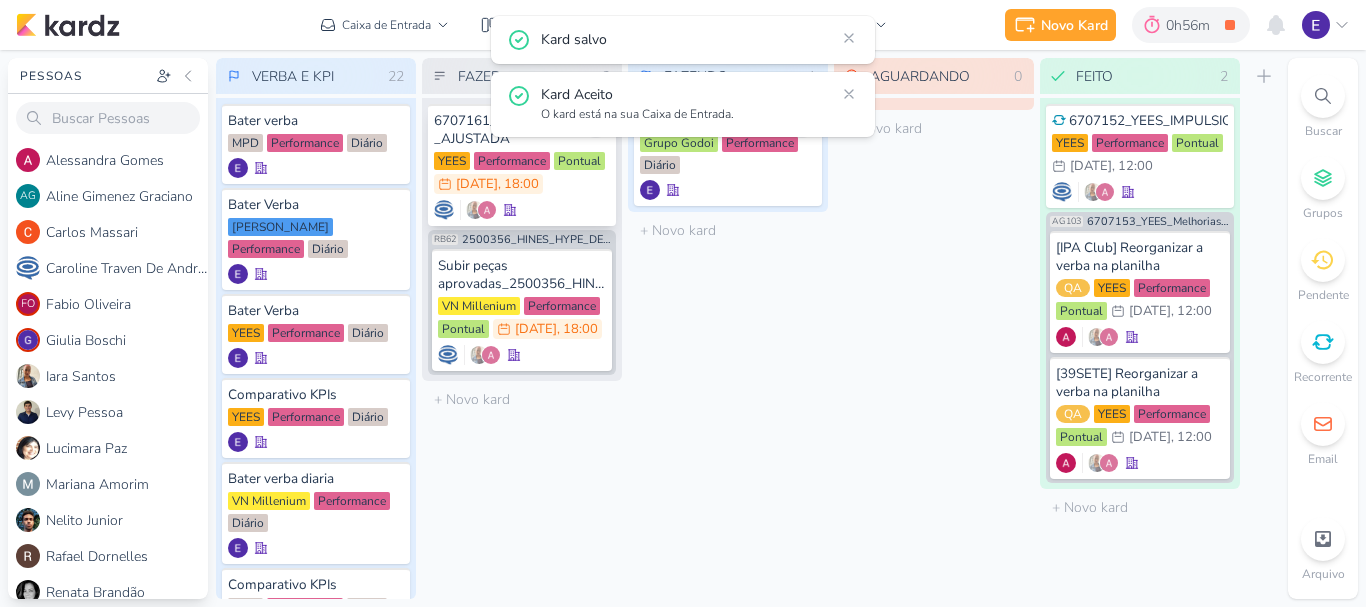 click at bounding box center (522, 210) 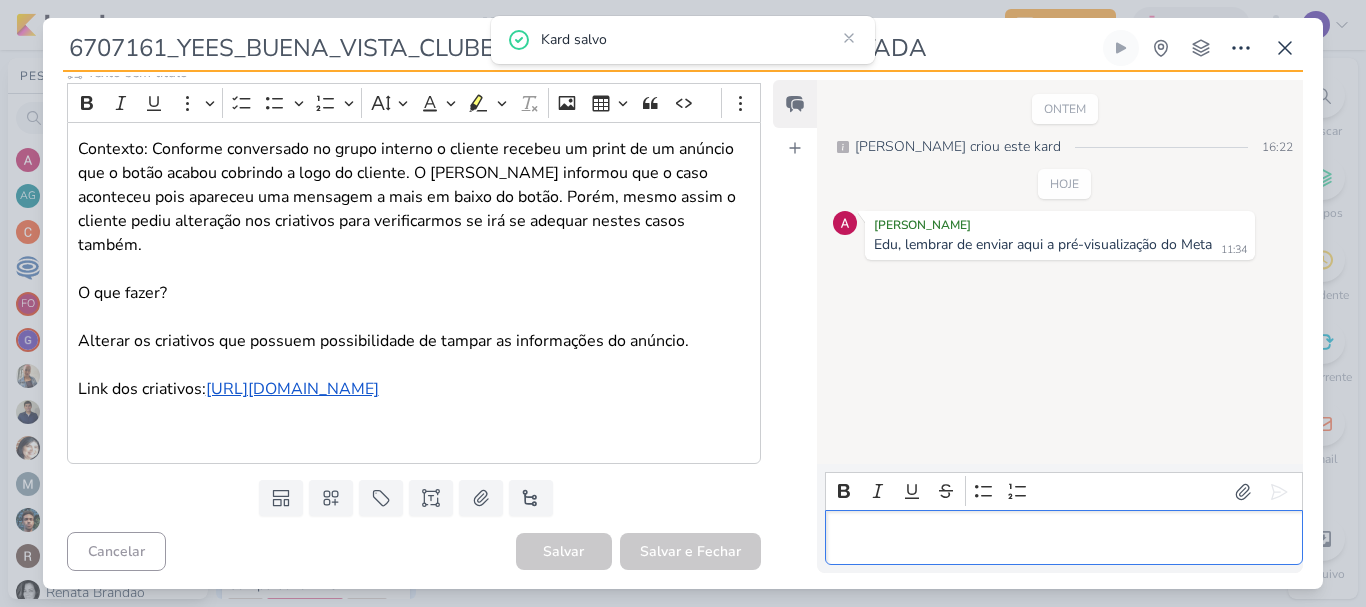 click at bounding box center [1064, 537] 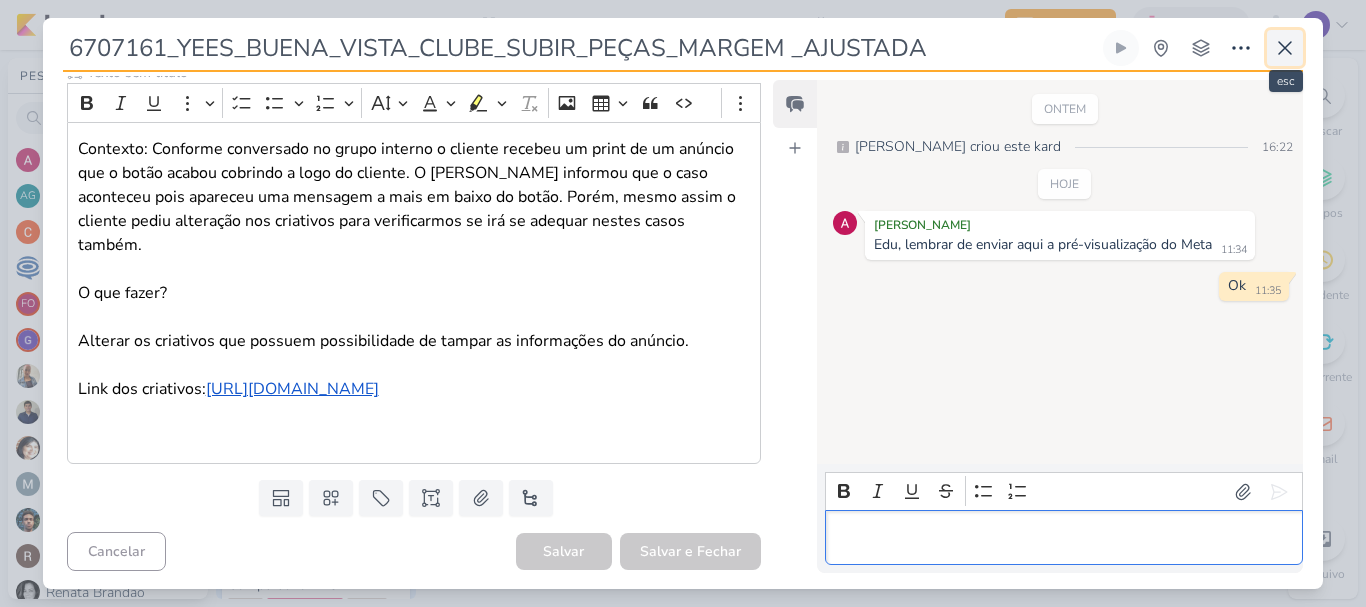 click 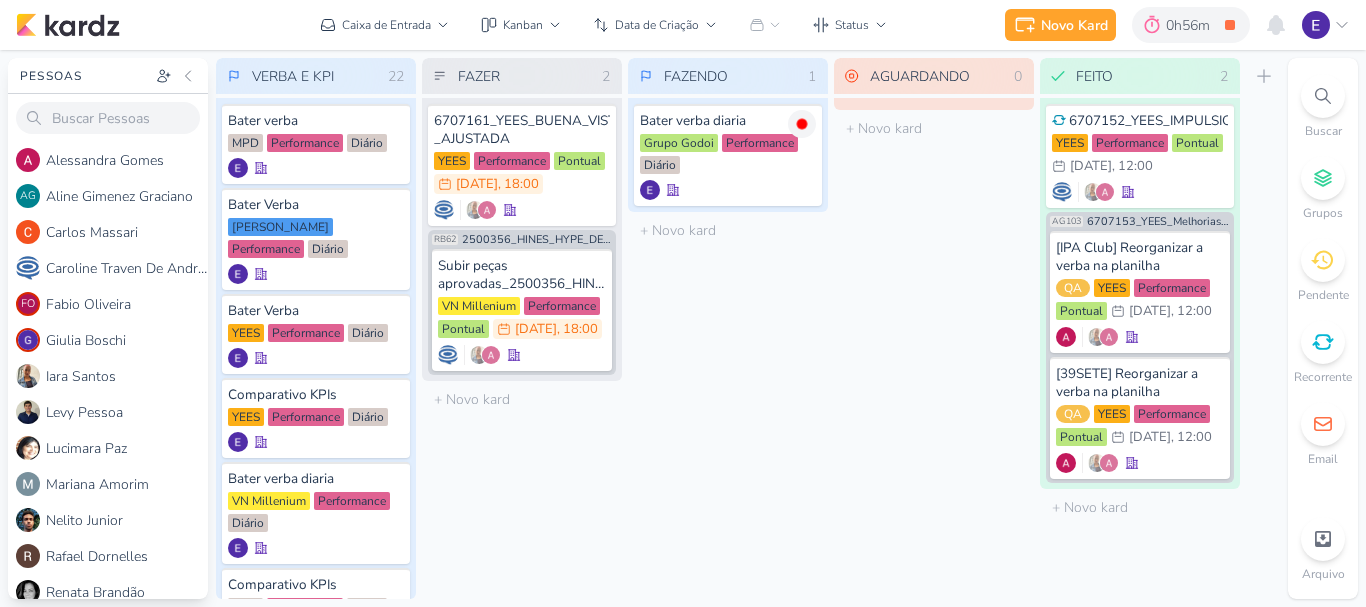click on "AGUARDANDO
0
Mover Para Esquerda
Mover Para Direita
[GEOGRAPHIC_DATA]
O título do kard deve ter menos que 100 caracteres" at bounding box center [934, 328] 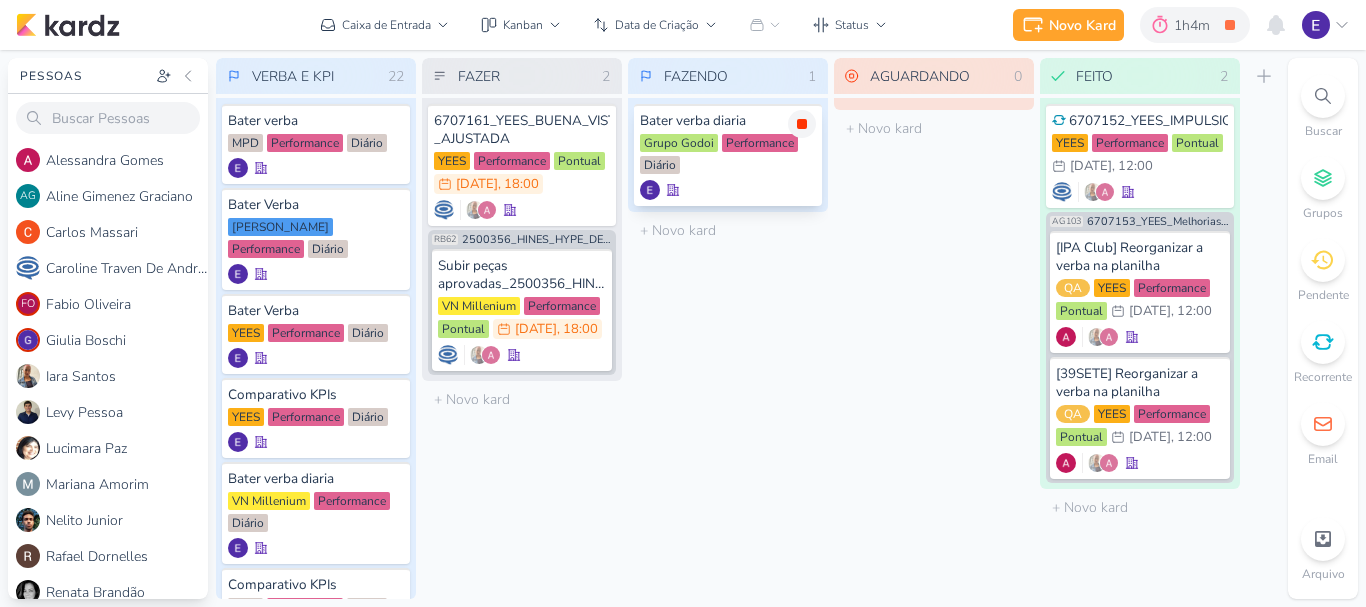 click at bounding box center (802, 124) 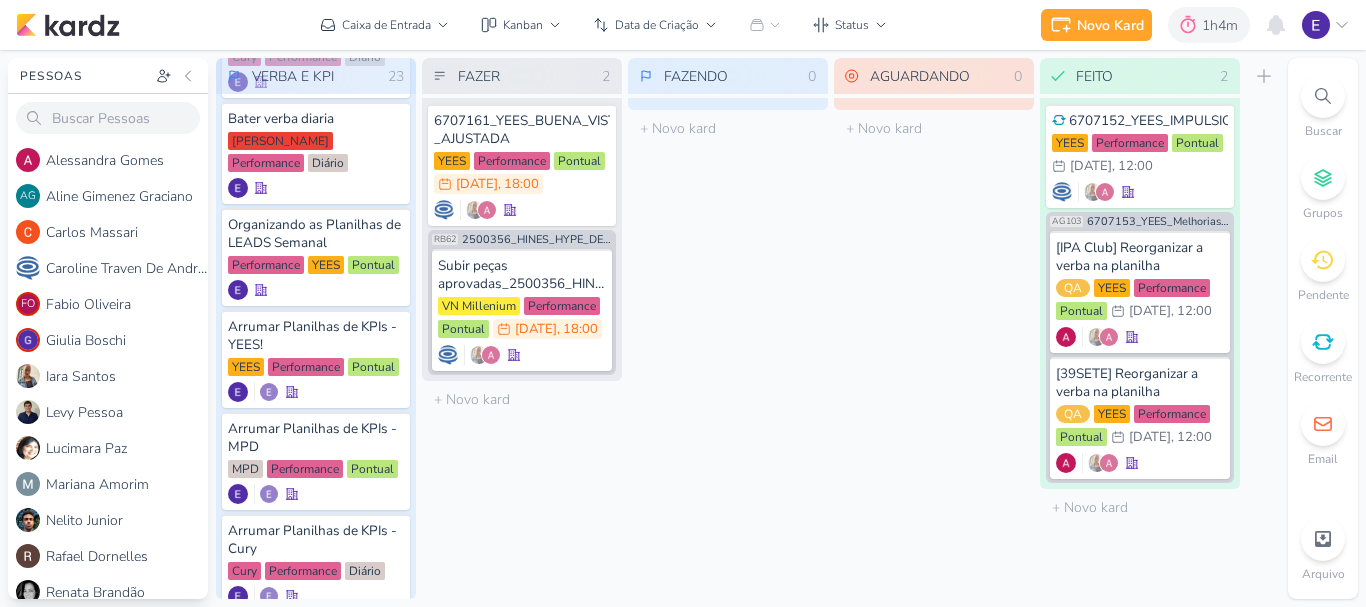 scroll, scrollTop: 928, scrollLeft: 0, axis: vertical 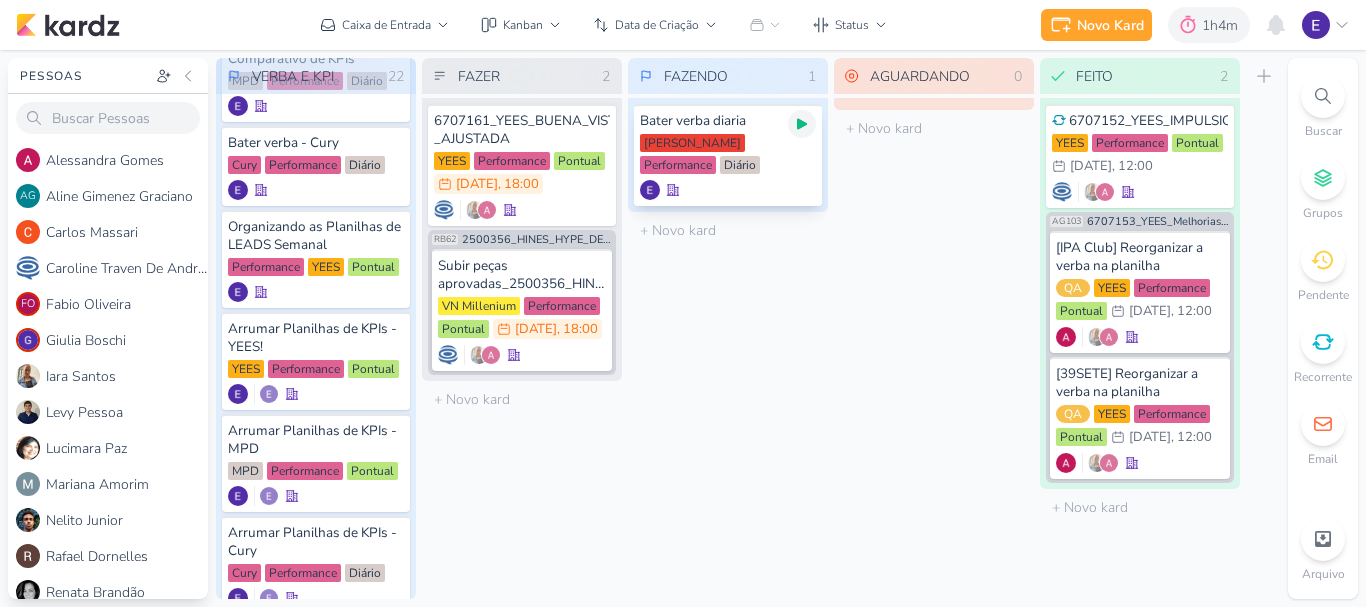 click 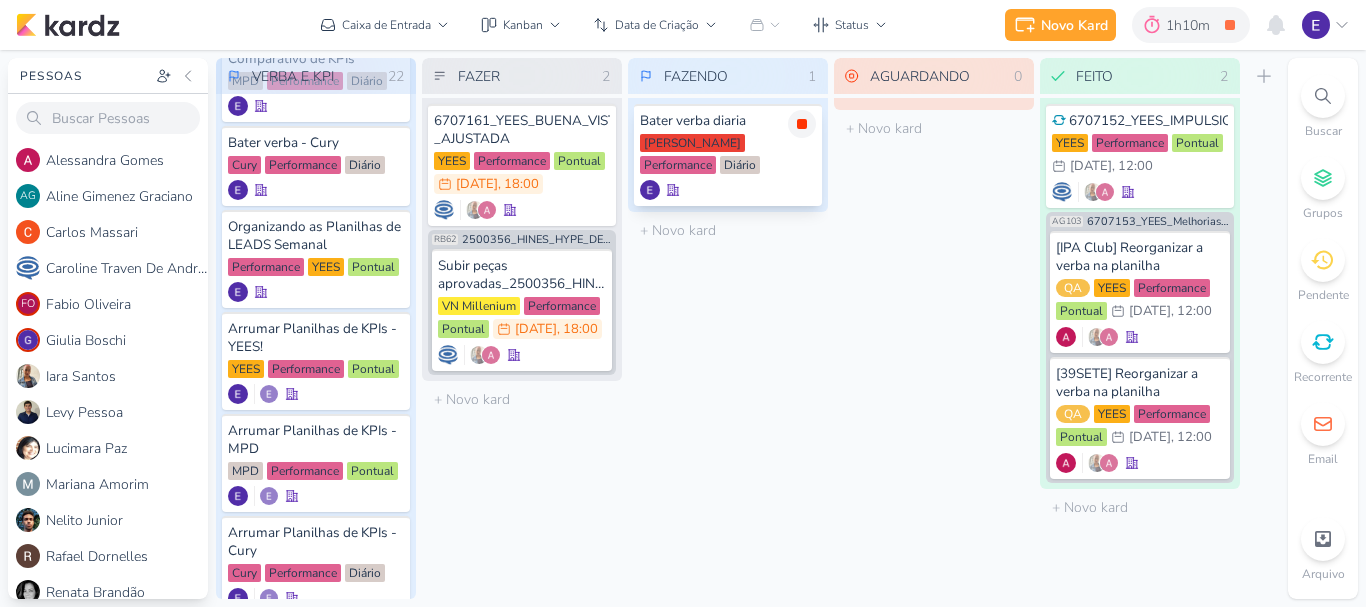 click 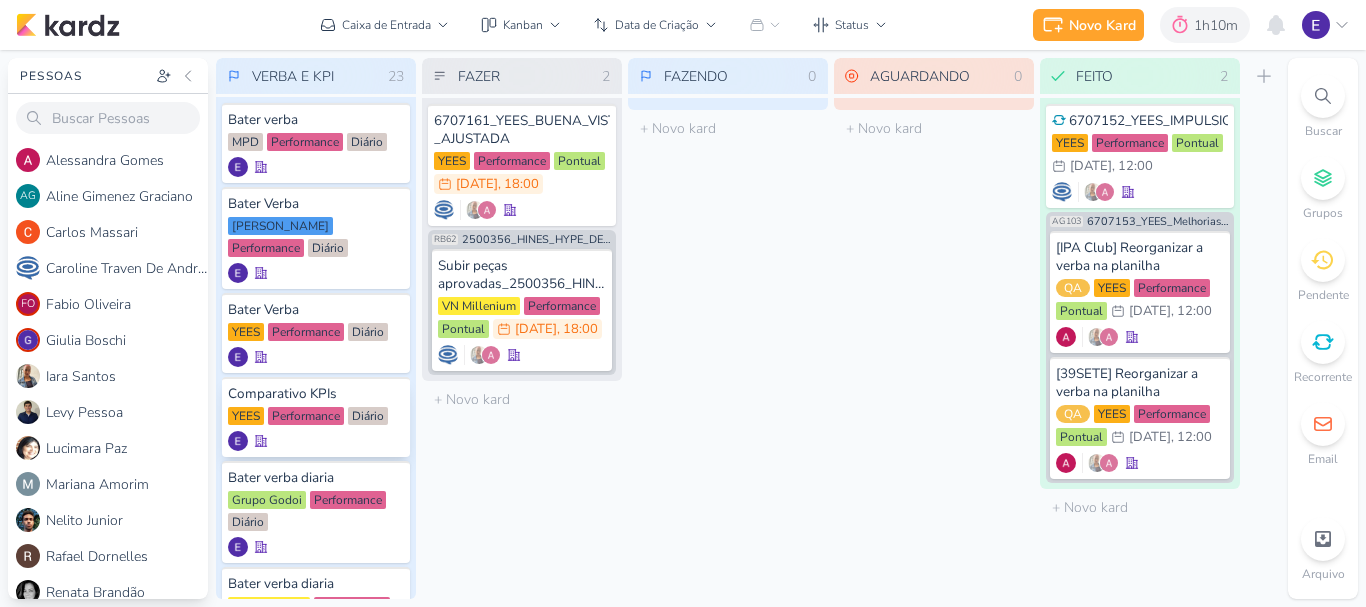 scroll, scrollTop: 0, scrollLeft: 0, axis: both 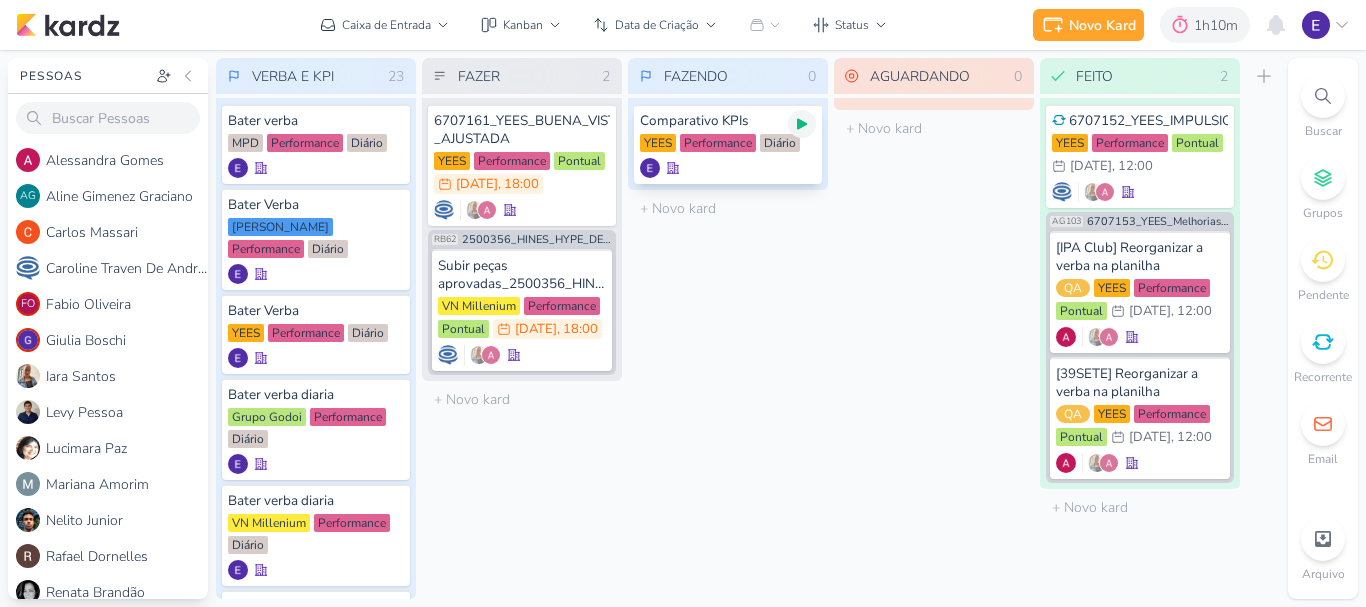 click 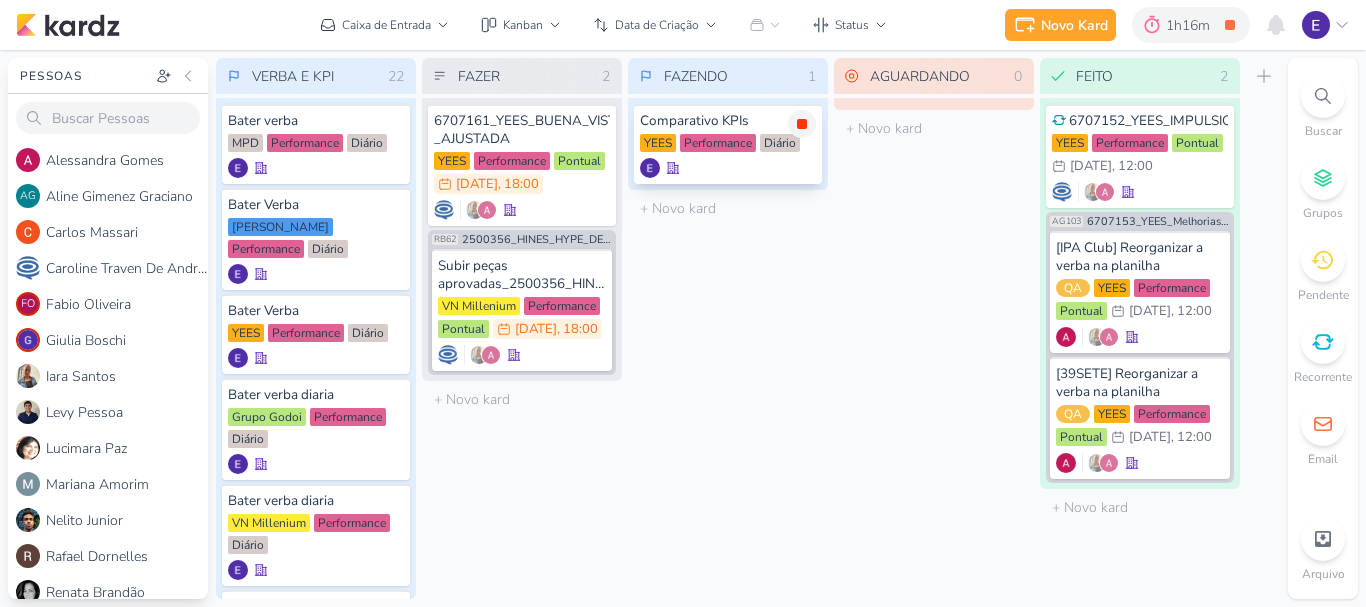 click 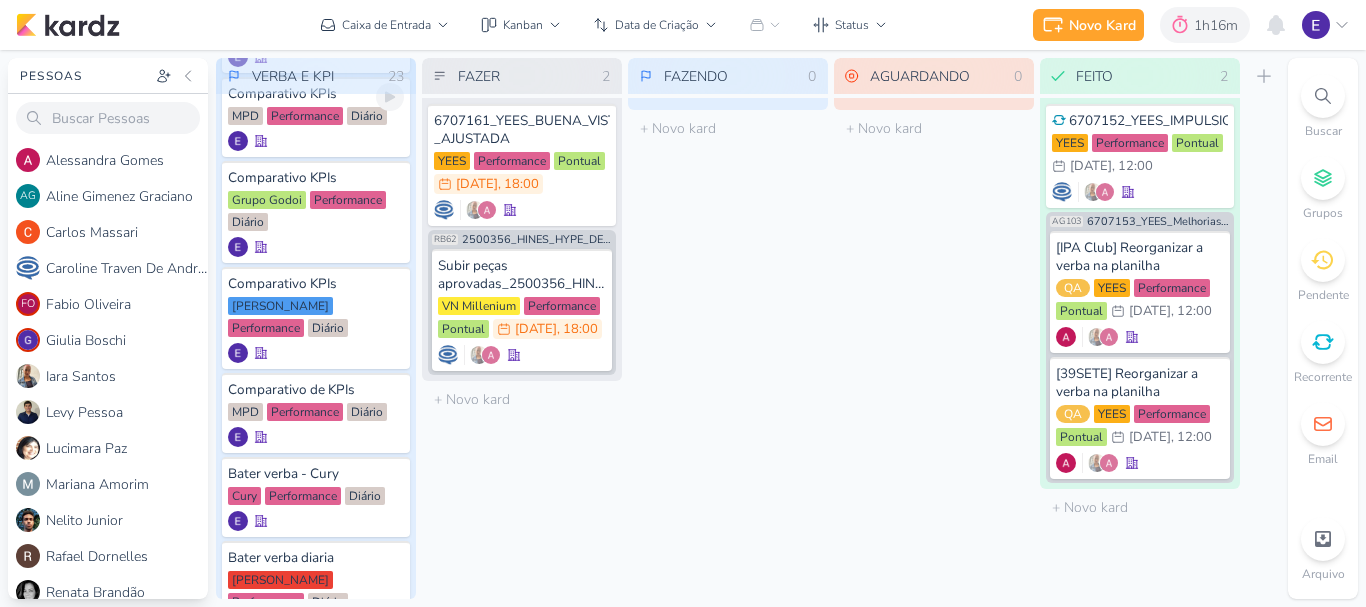 scroll, scrollTop: 600, scrollLeft: 0, axis: vertical 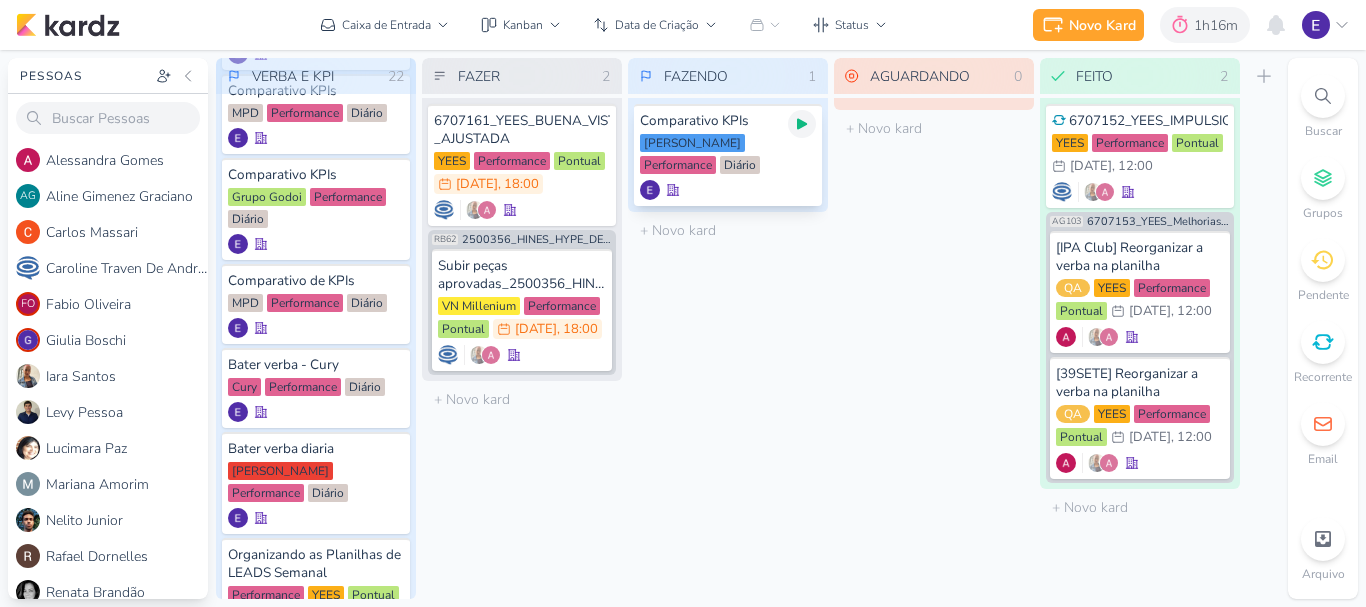click at bounding box center [802, 124] 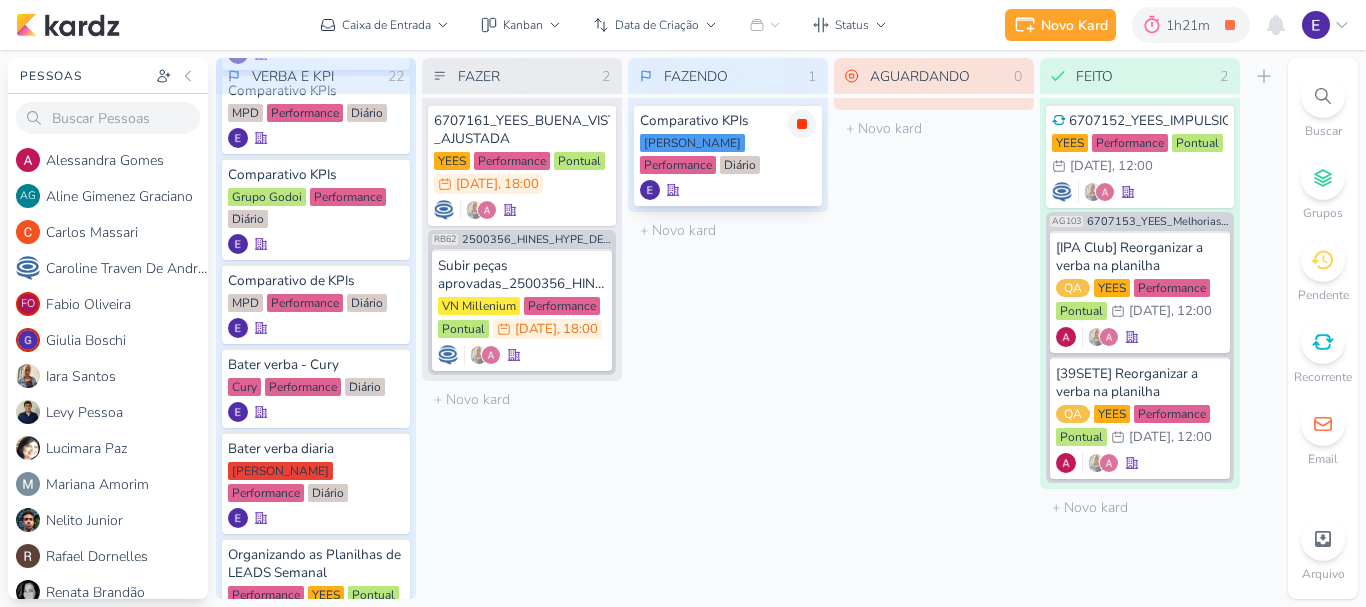 click 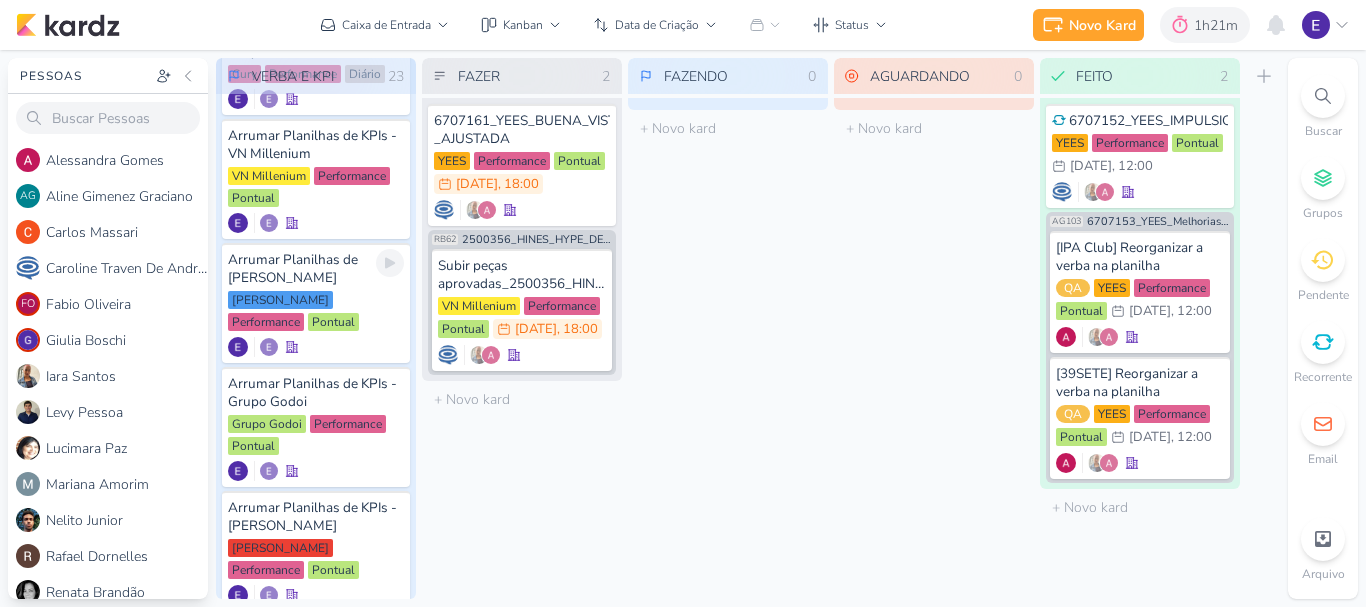 scroll, scrollTop: 1928, scrollLeft: 0, axis: vertical 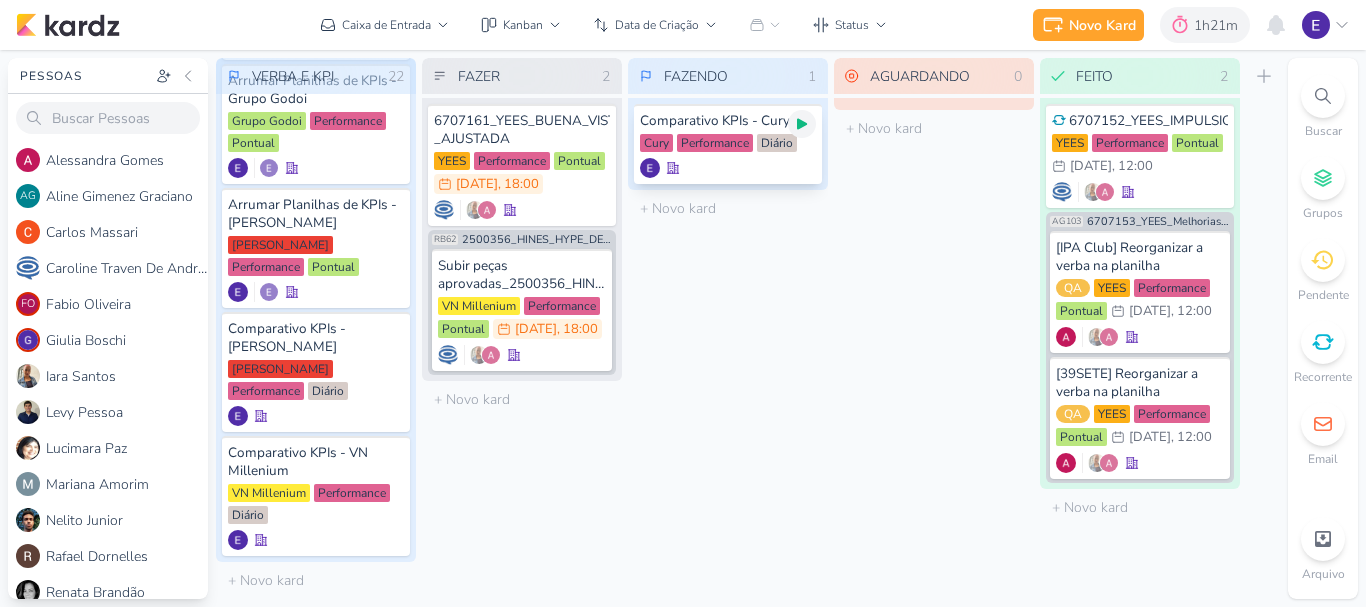 click 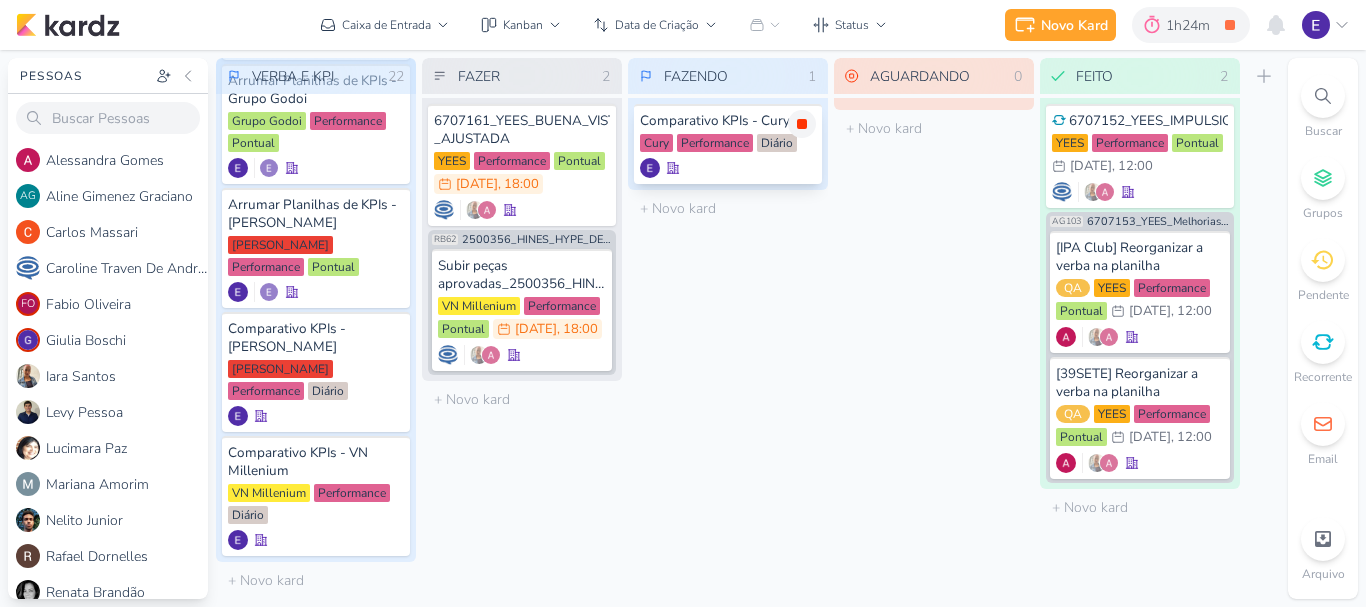 click 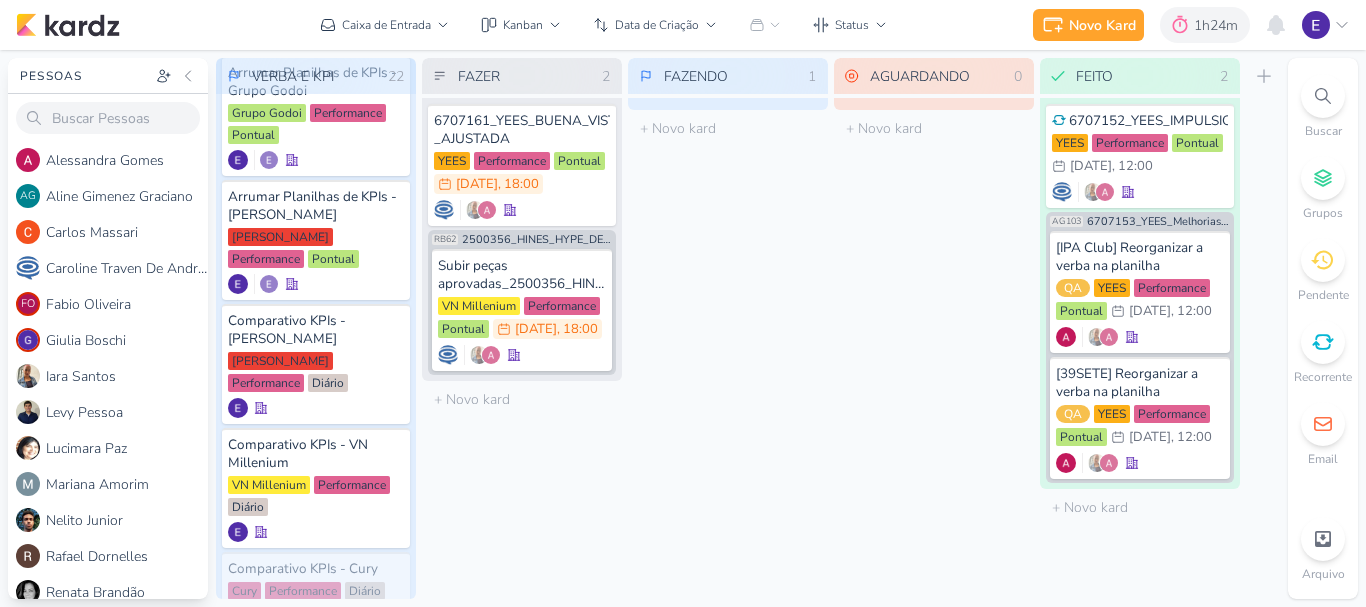 scroll, scrollTop: 1928, scrollLeft: 0, axis: vertical 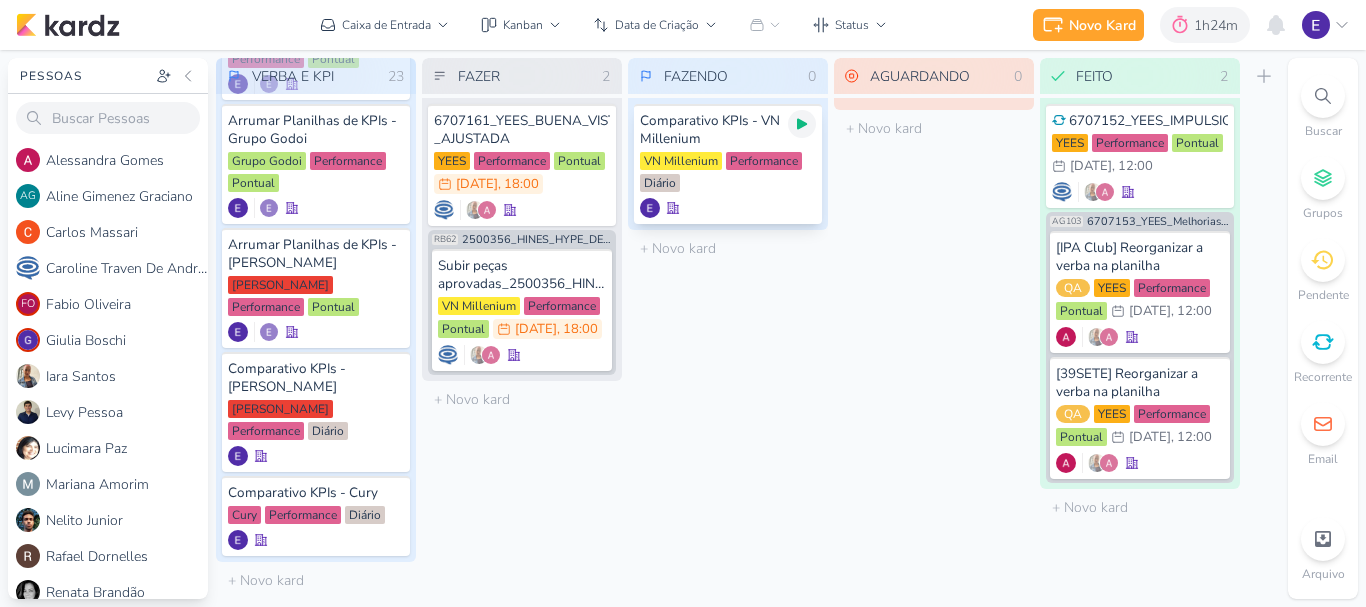 click 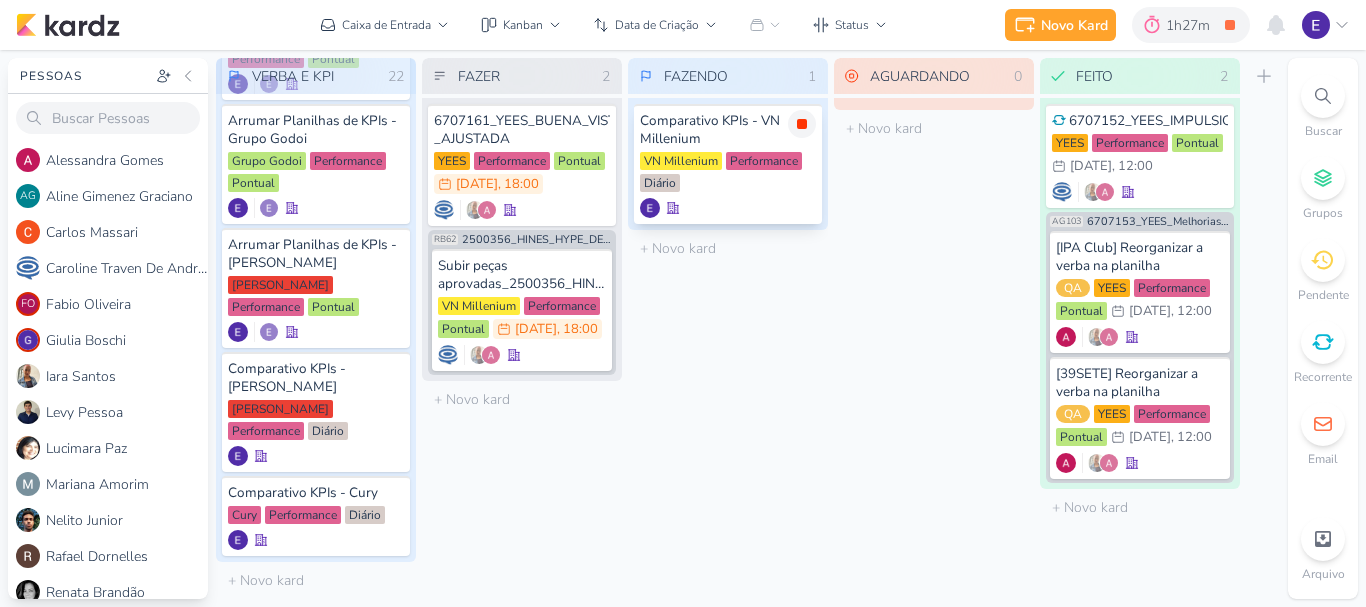 click 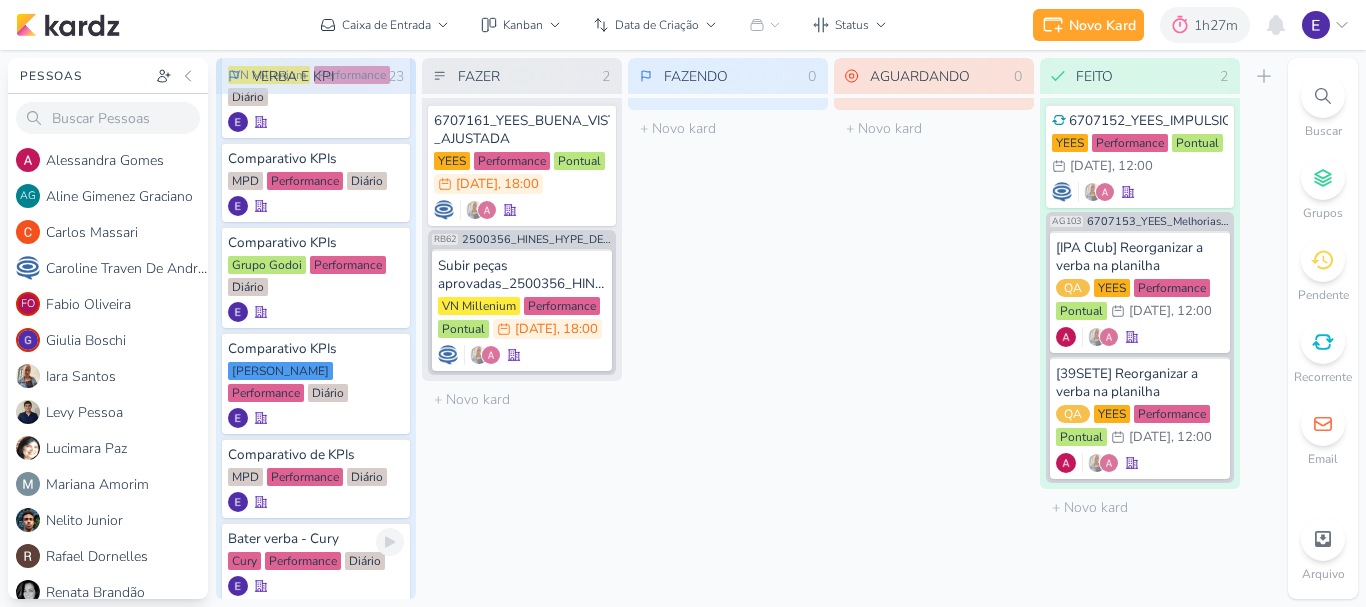 scroll, scrollTop: 428, scrollLeft: 0, axis: vertical 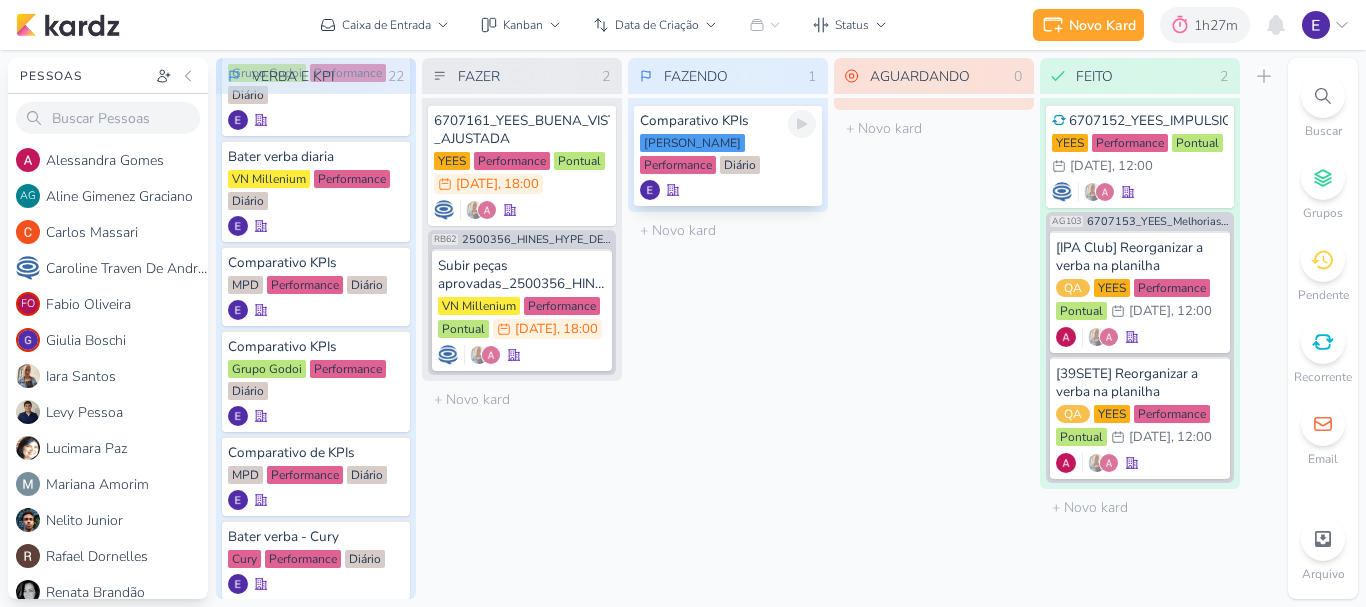 click 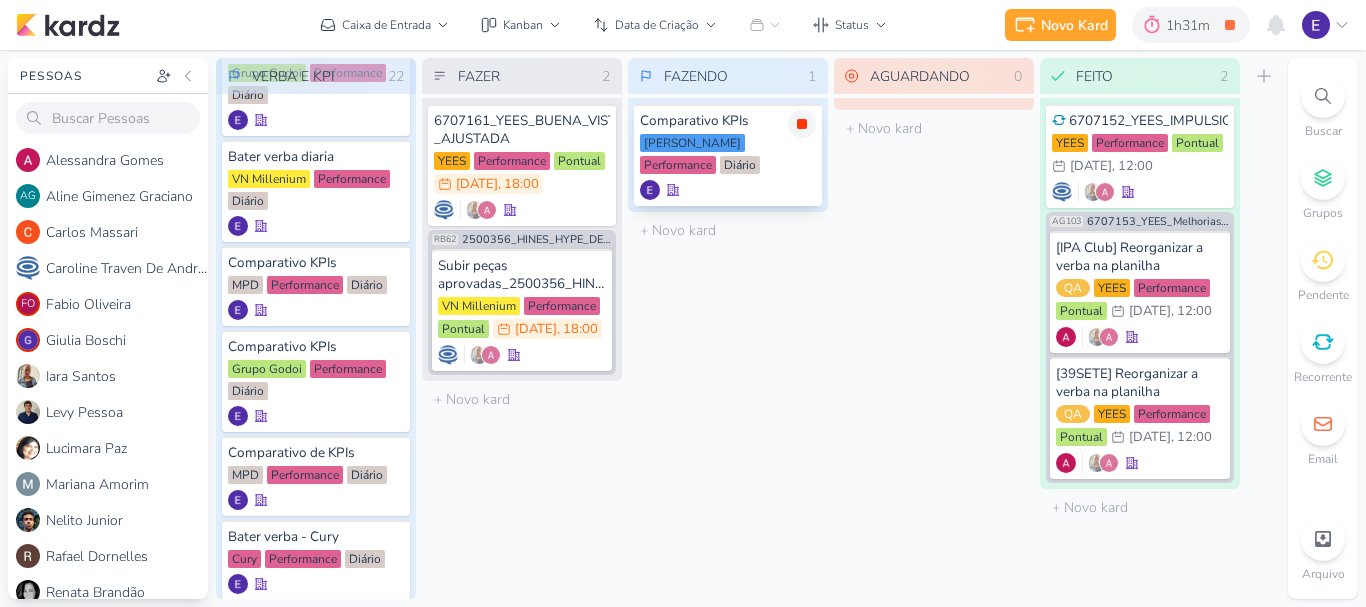 click 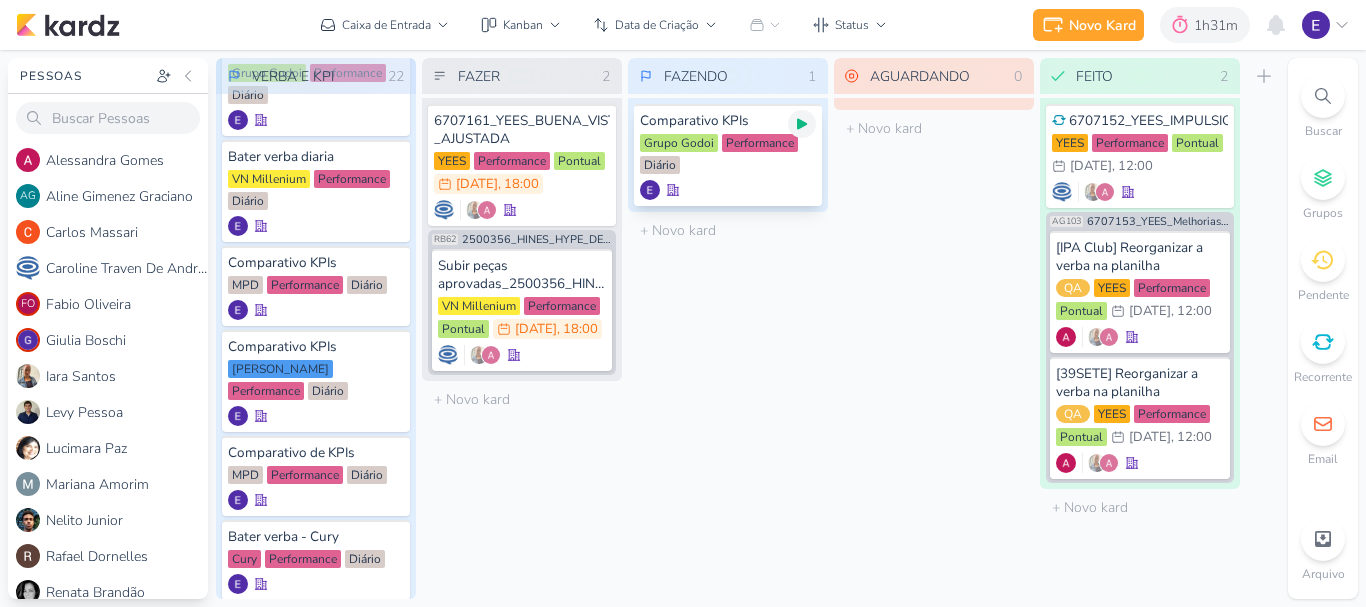 click 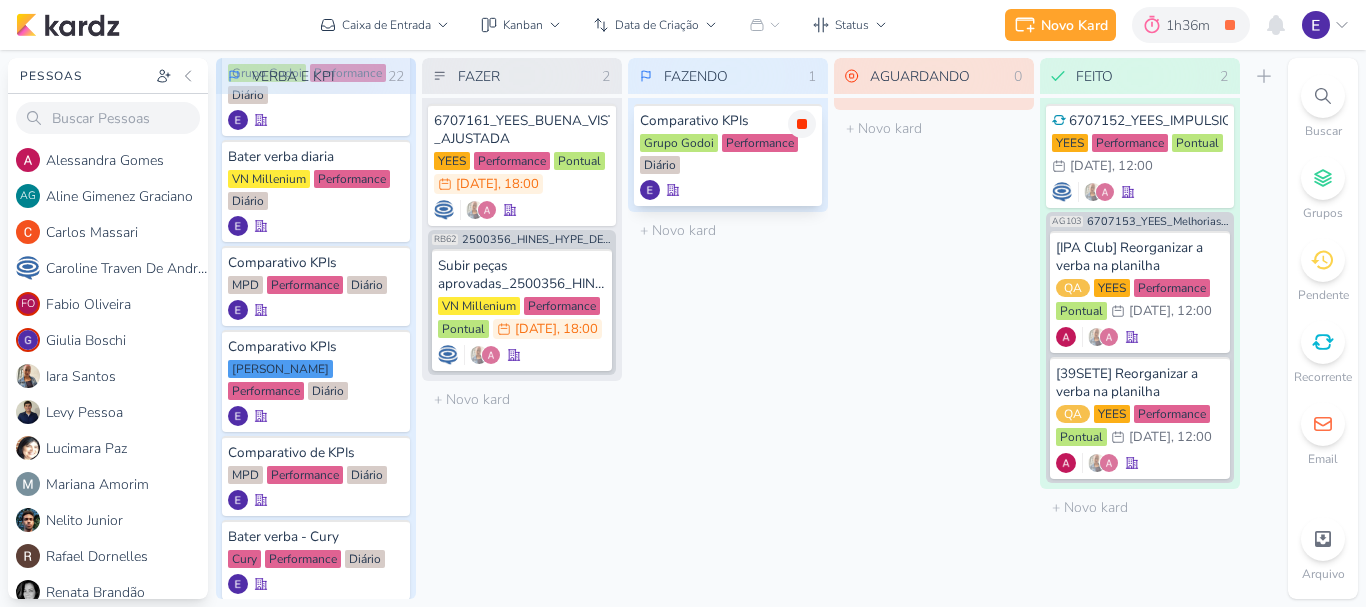 click at bounding box center [802, 124] 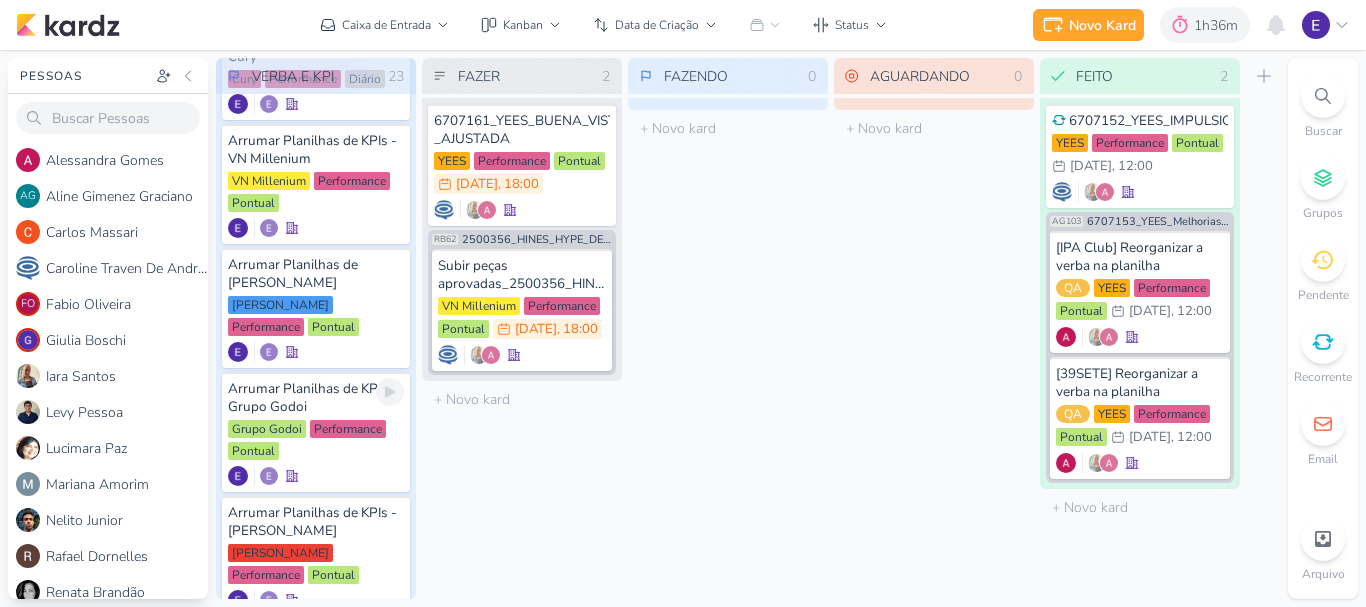 scroll, scrollTop: 1928, scrollLeft: 0, axis: vertical 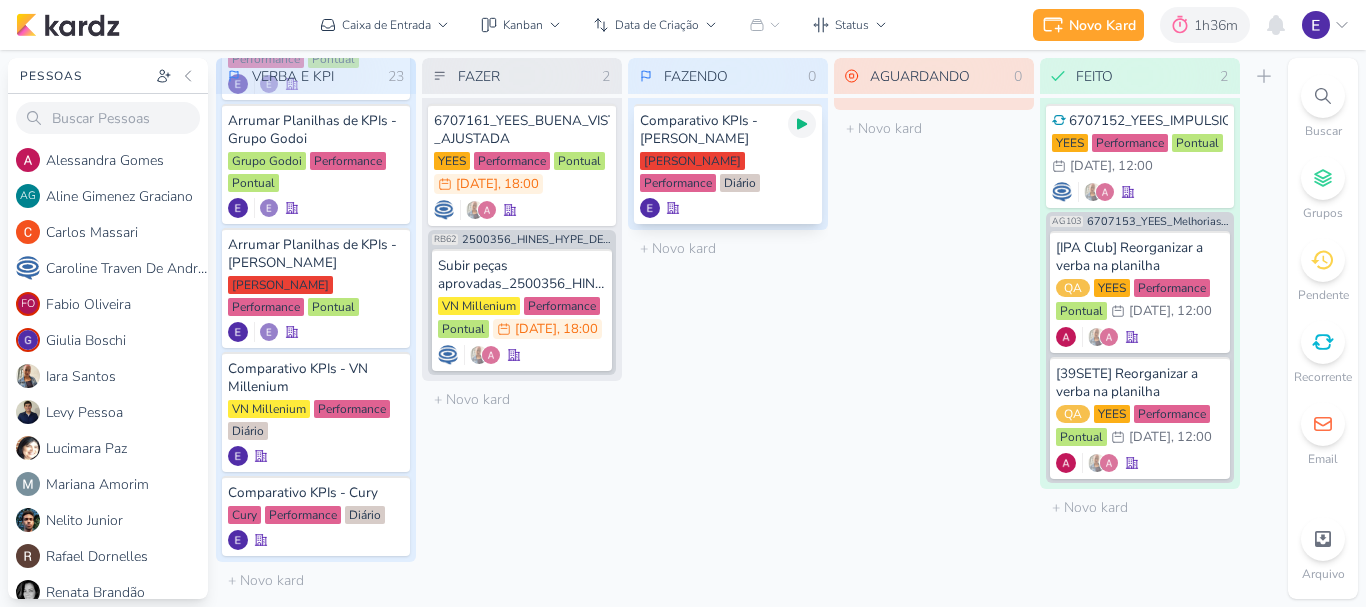 click at bounding box center (802, 124) 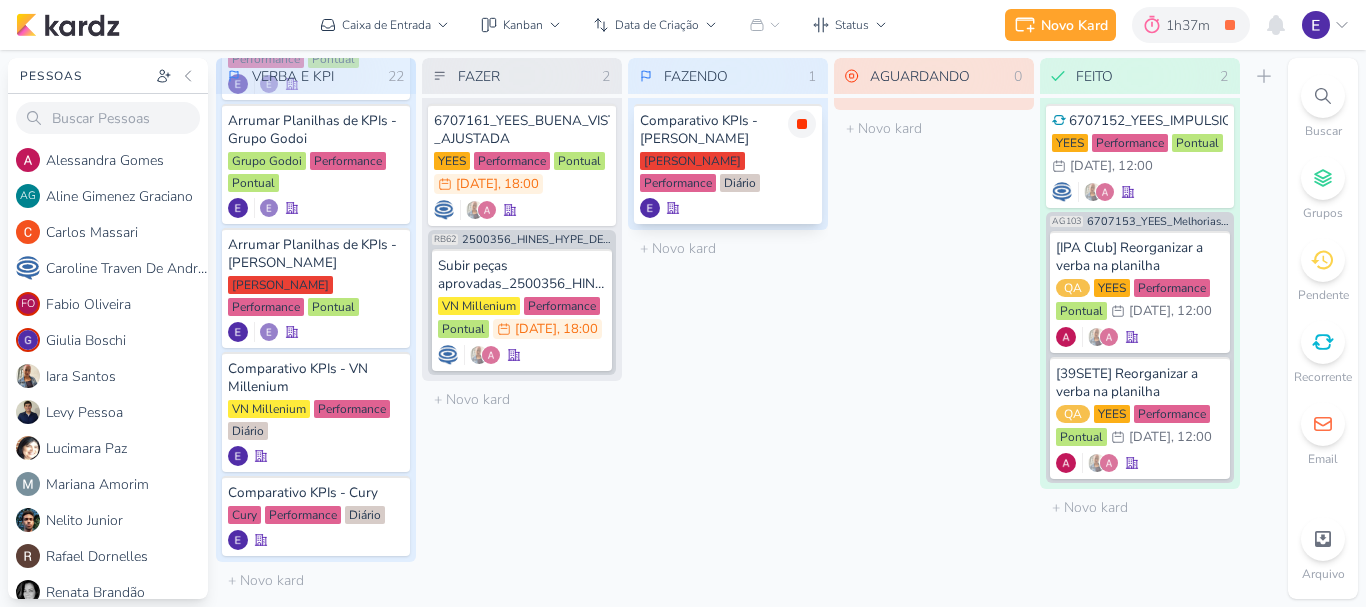 click 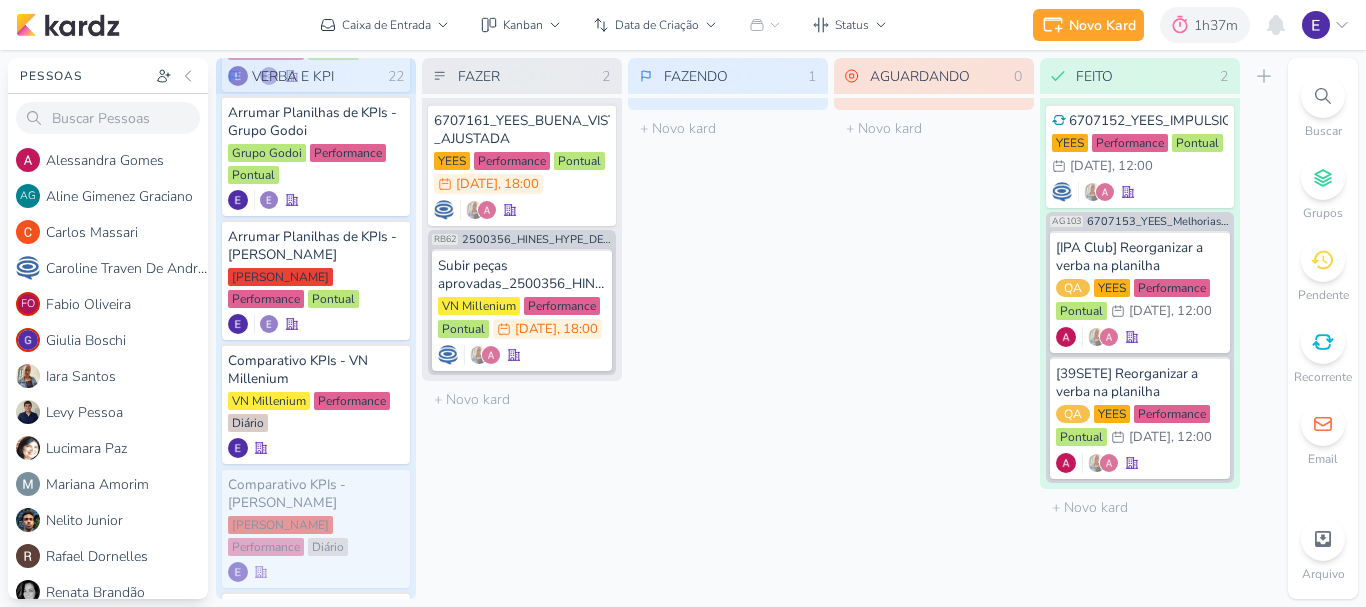 scroll, scrollTop: 1928, scrollLeft: 0, axis: vertical 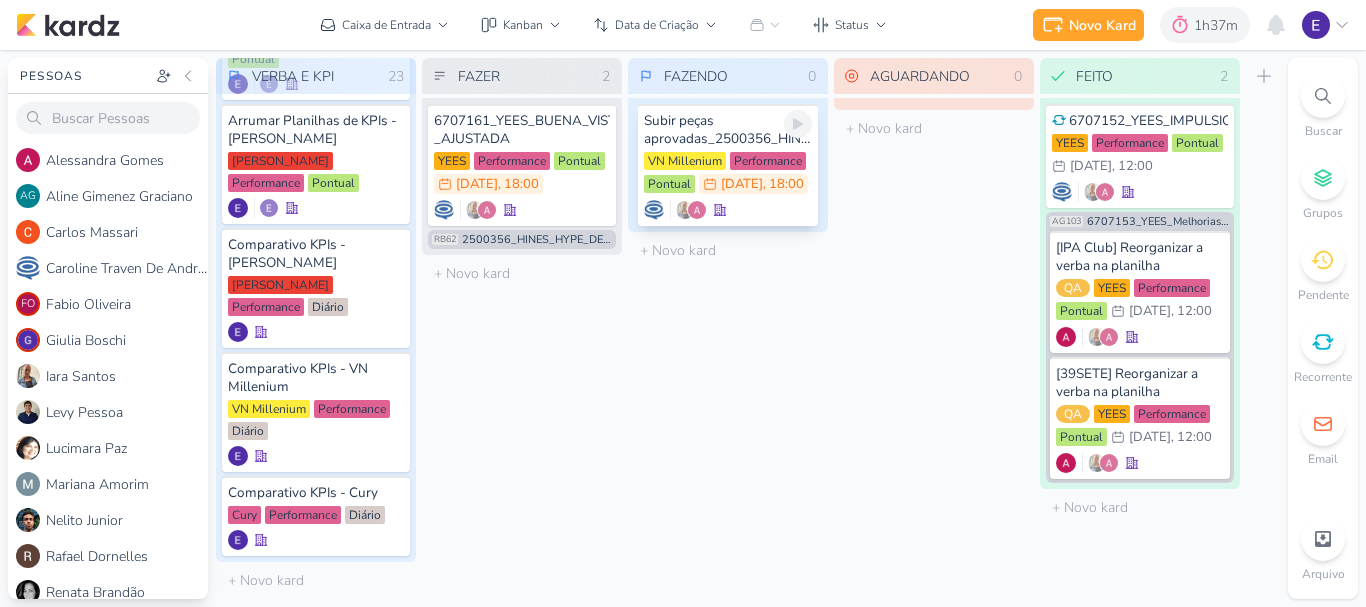 click on "Subir peças aprovadas_2500356_HINES_HYPE_DESDOBREAMENTO DE PEÇAS_V1
VN Millenium
Performance
Pontual
17/7
[DATE] 18:00" at bounding box center (728, 165) 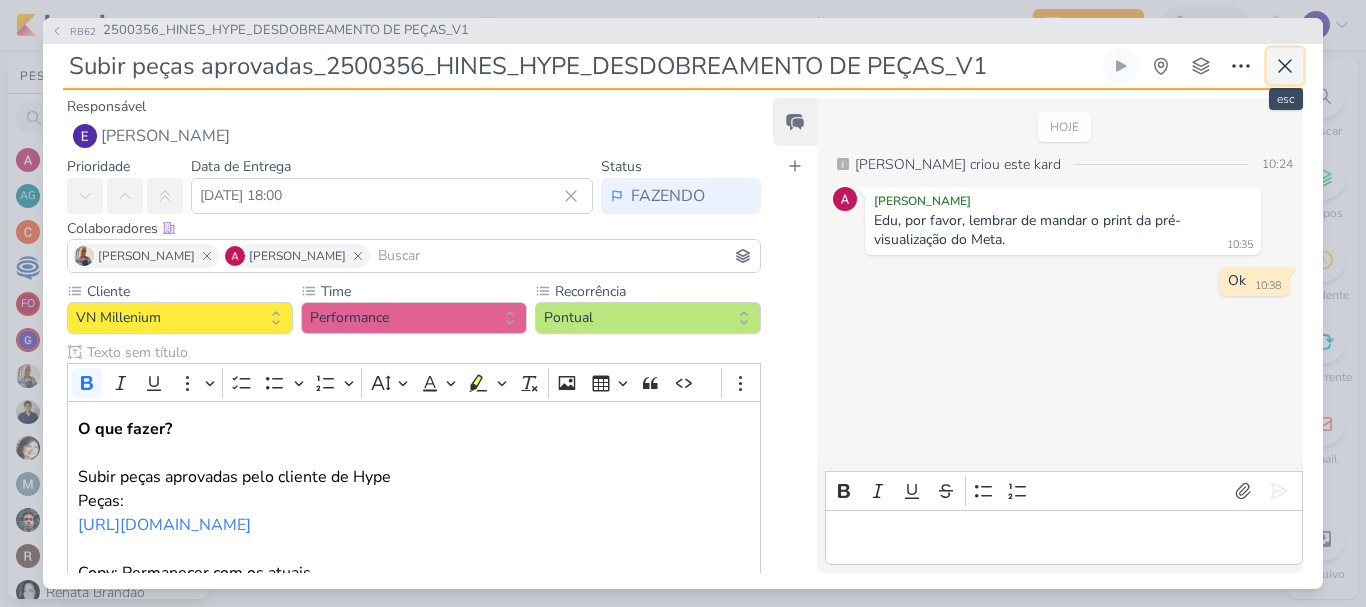 click 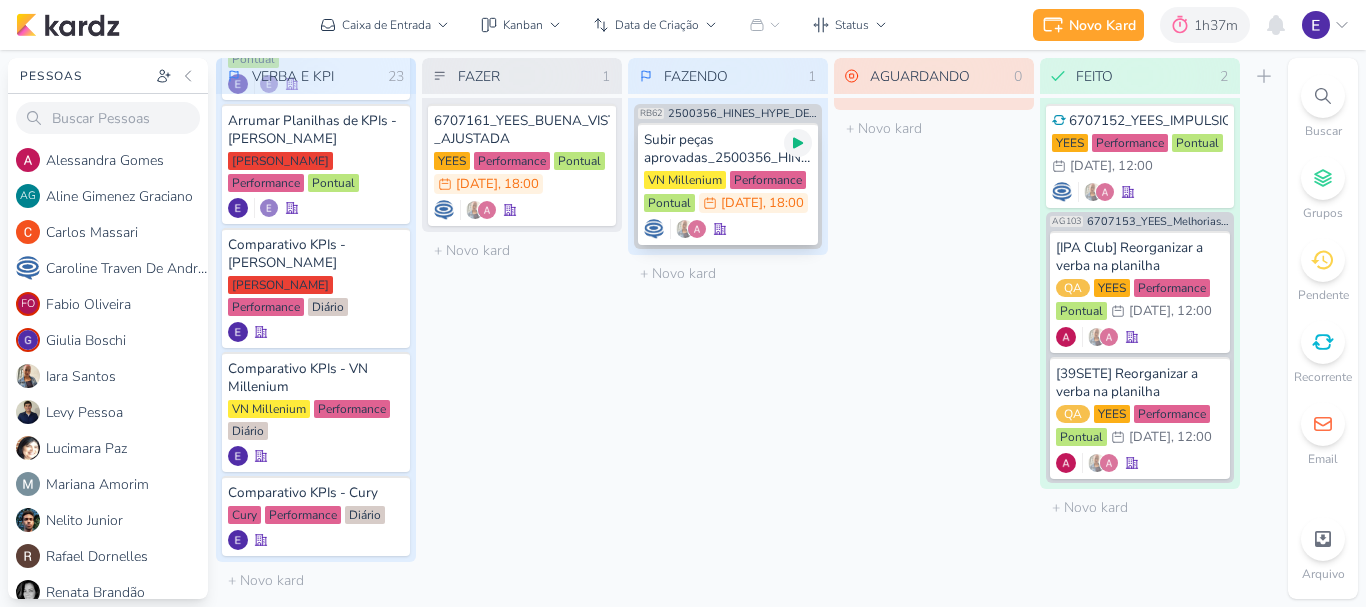 click 